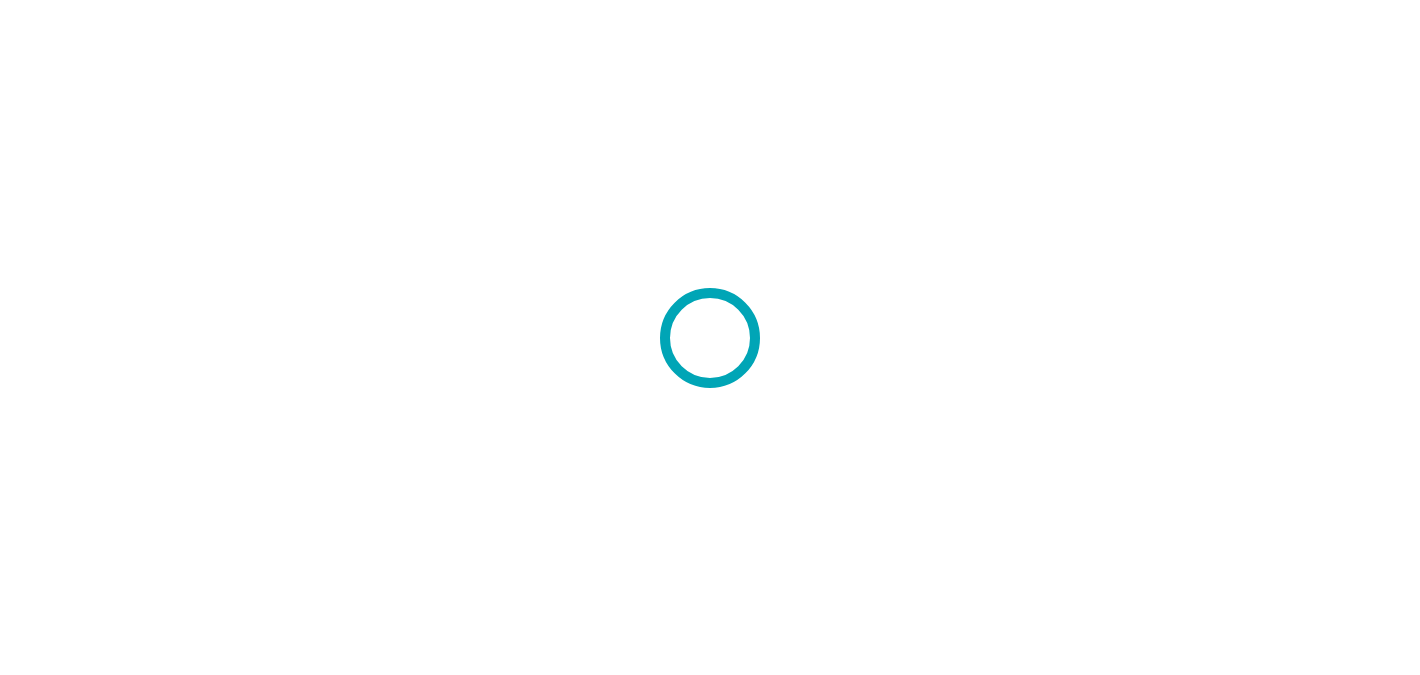 scroll, scrollTop: 0, scrollLeft: 0, axis: both 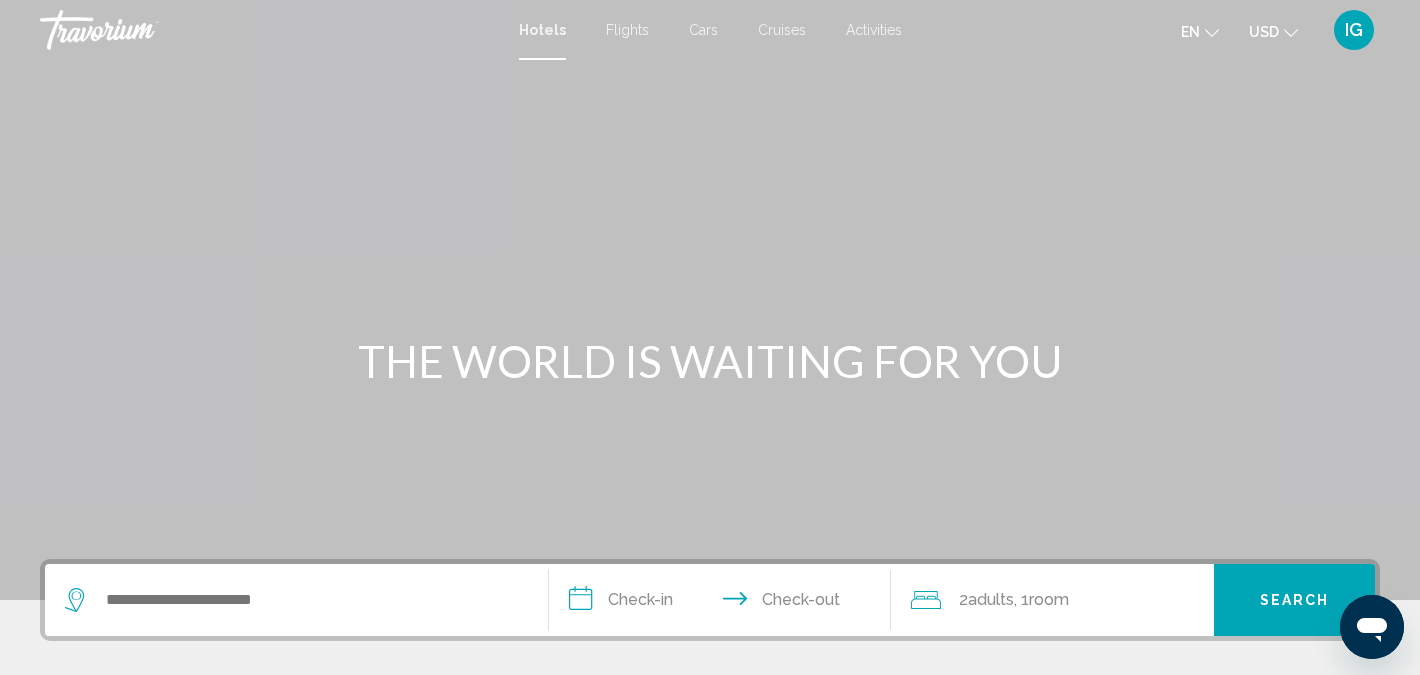click on "Flights" at bounding box center (627, 30) 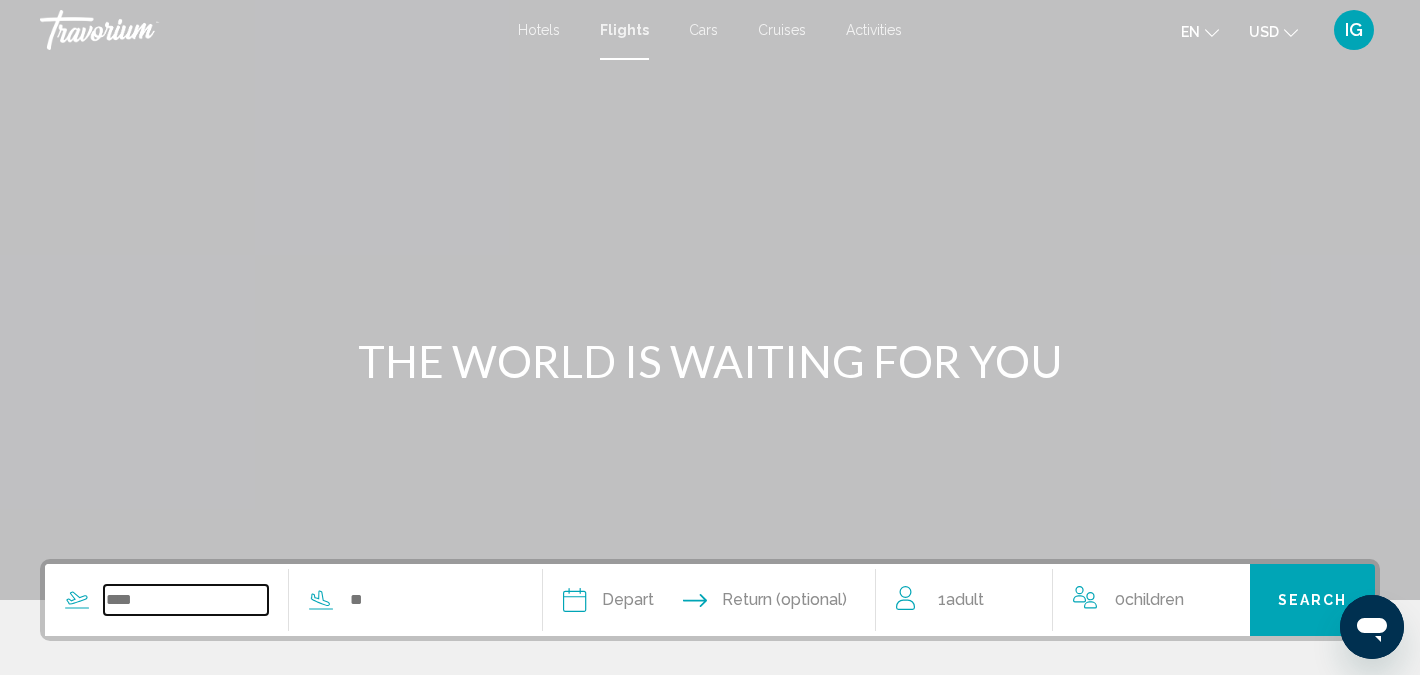 click at bounding box center (186, 600) 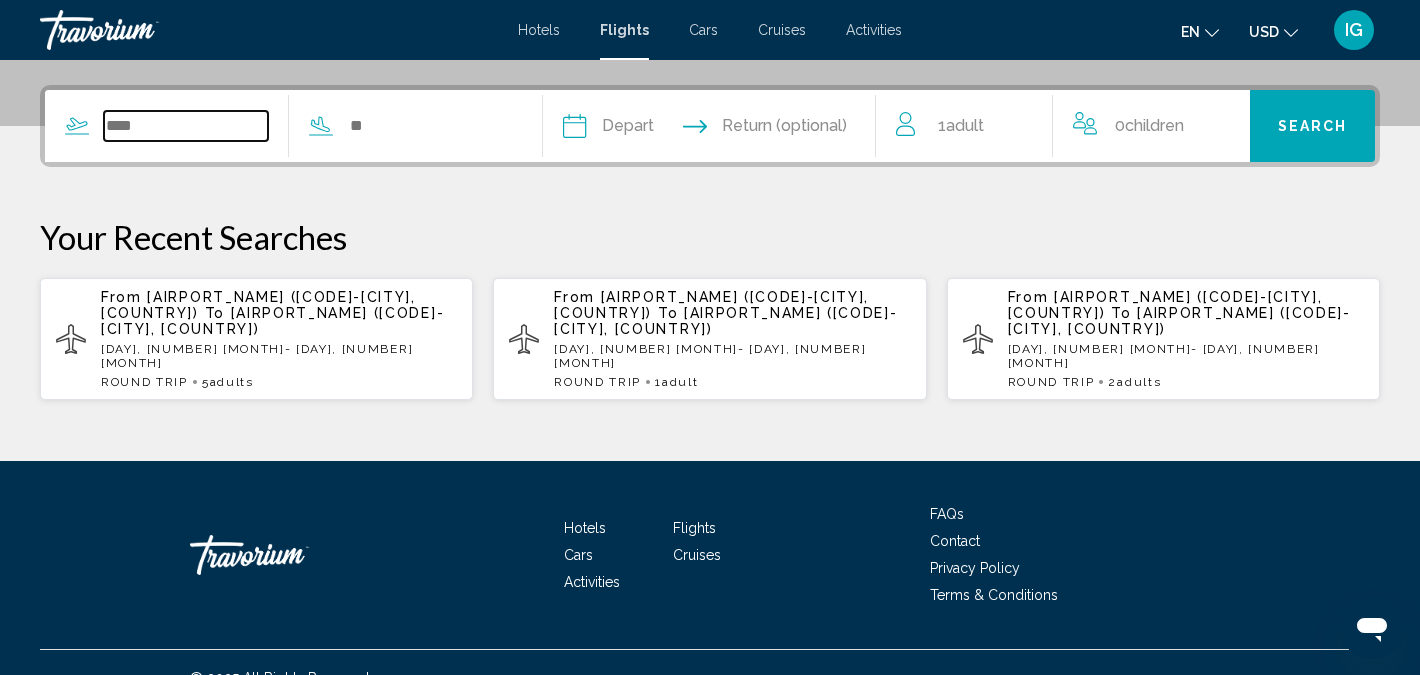 scroll, scrollTop: 494, scrollLeft: 0, axis: vertical 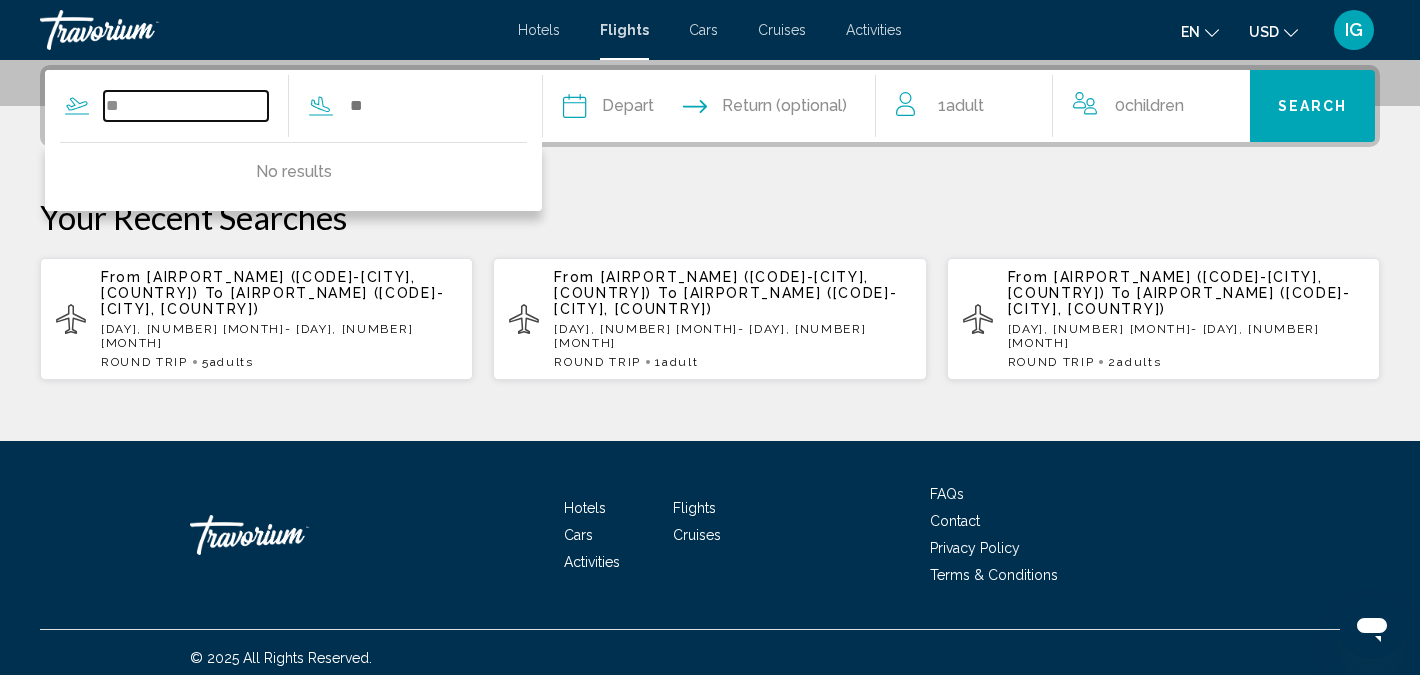 type on "*" 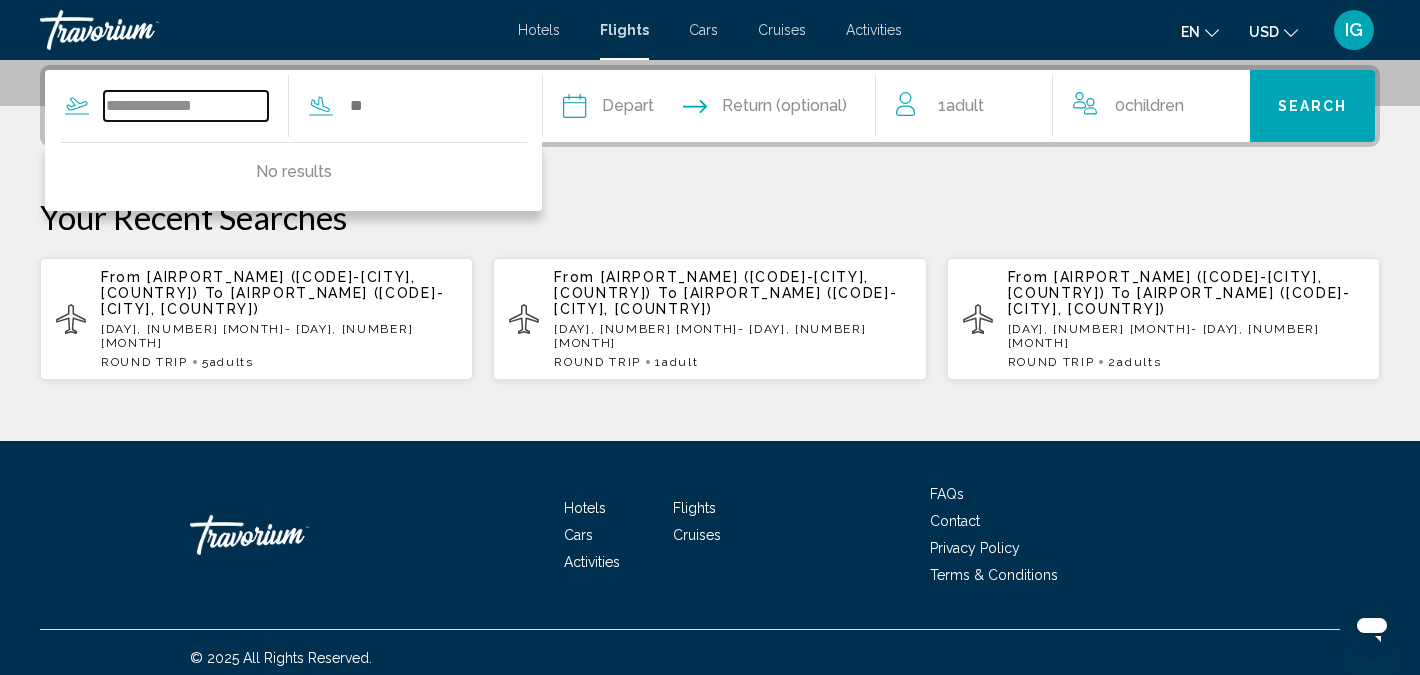 type on "**********" 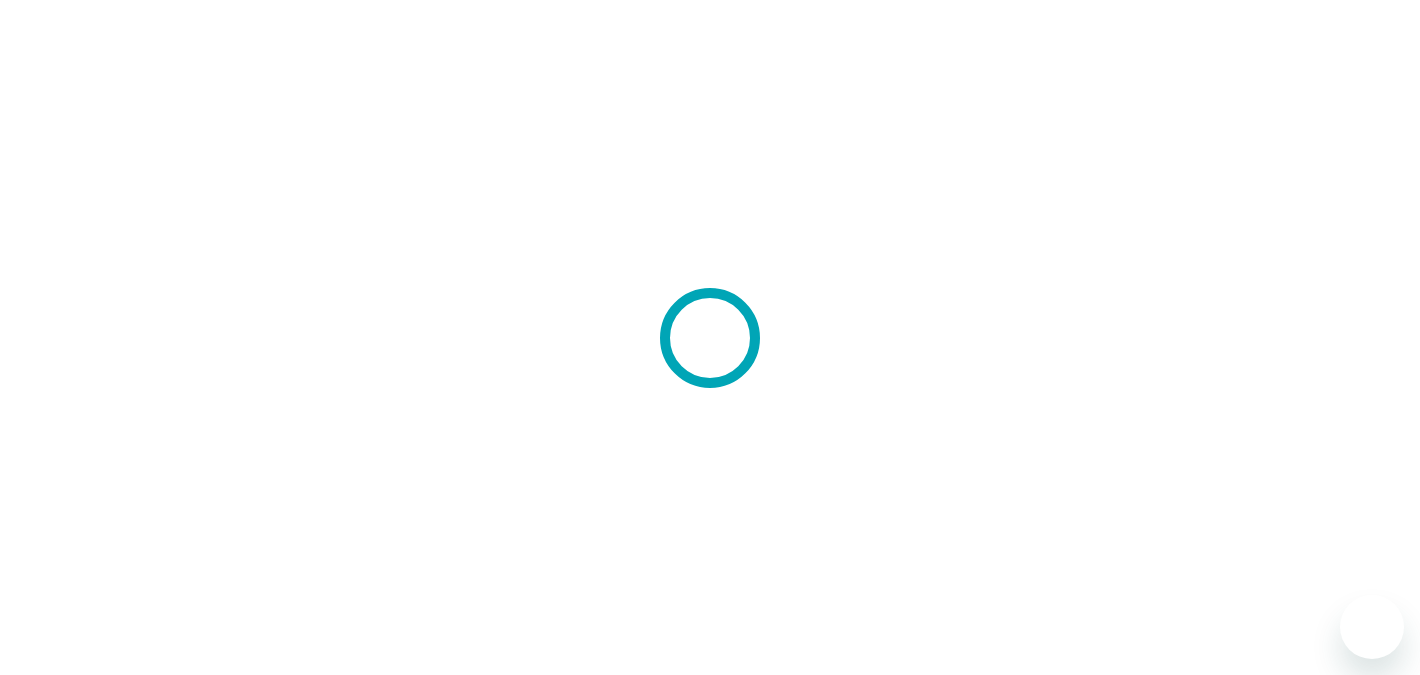 scroll, scrollTop: 0, scrollLeft: 0, axis: both 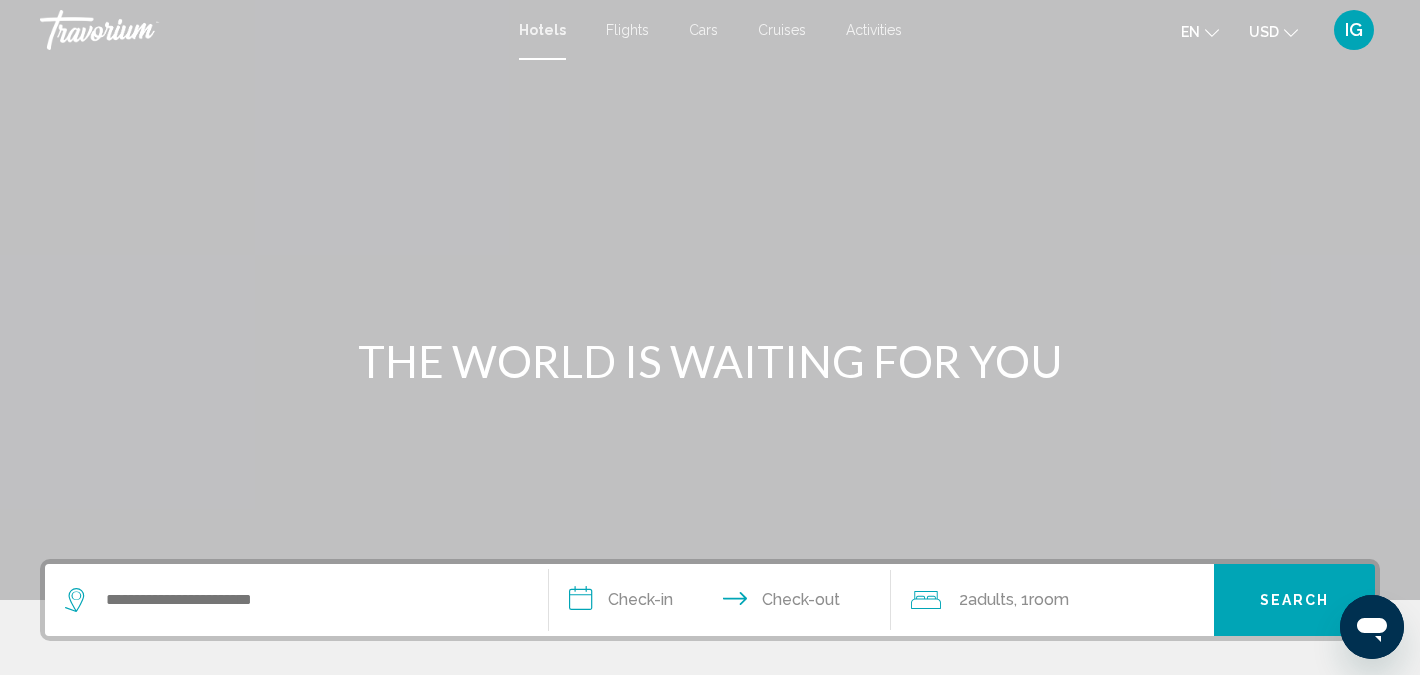click on "Flights" at bounding box center (627, 30) 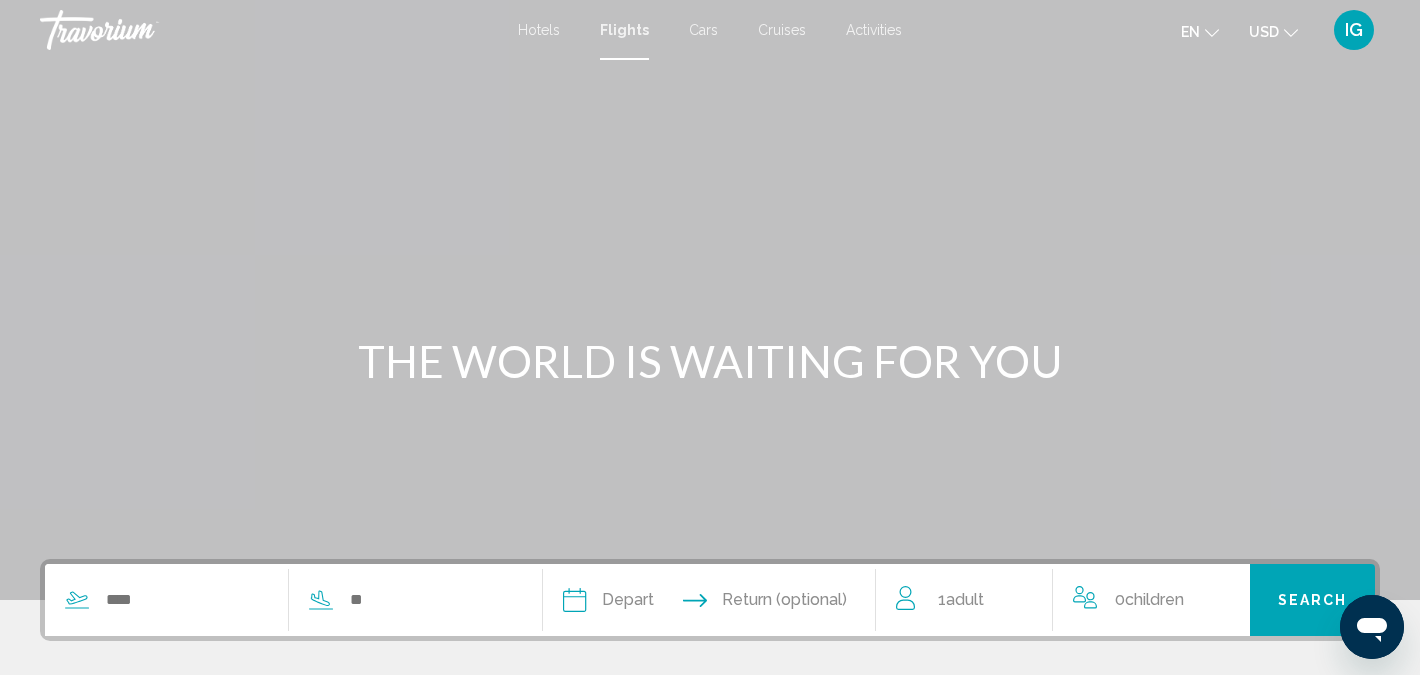 click at bounding box center [278, 600] 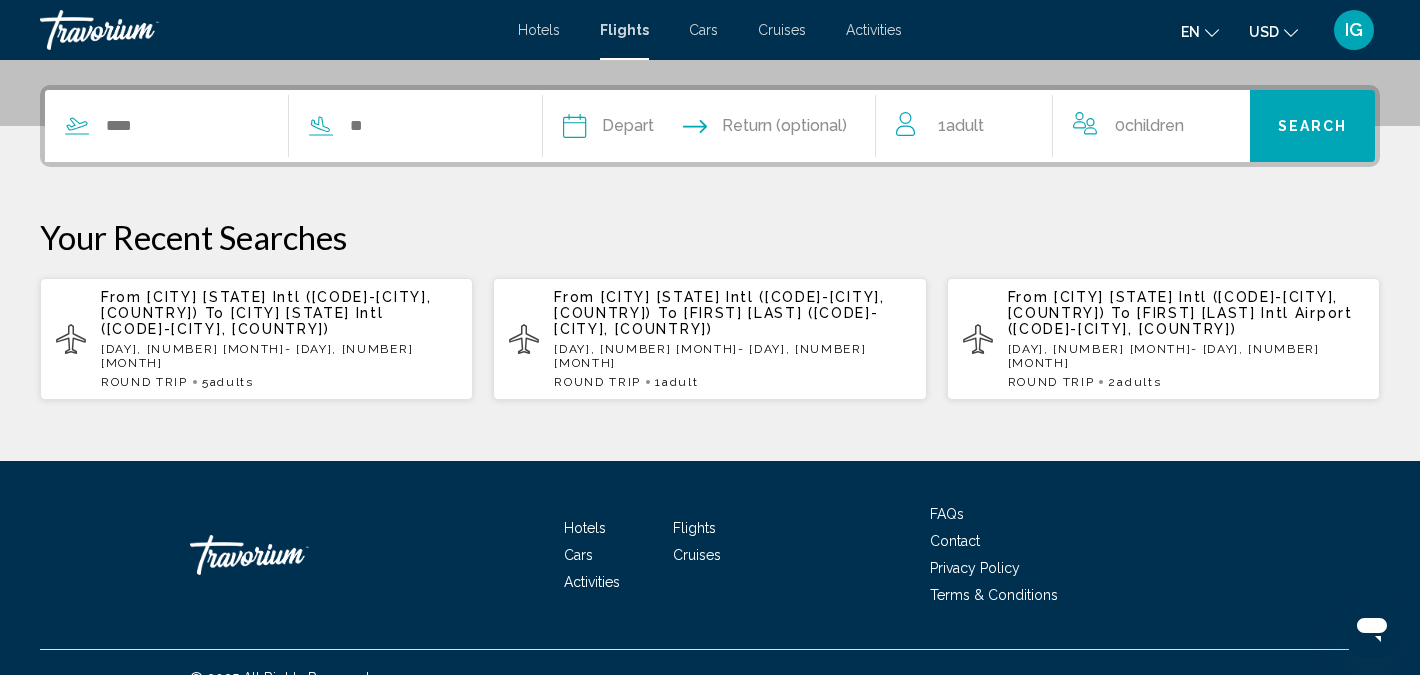 scroll, scrollTop: 494, scrollLeft: 0, axis: vertical 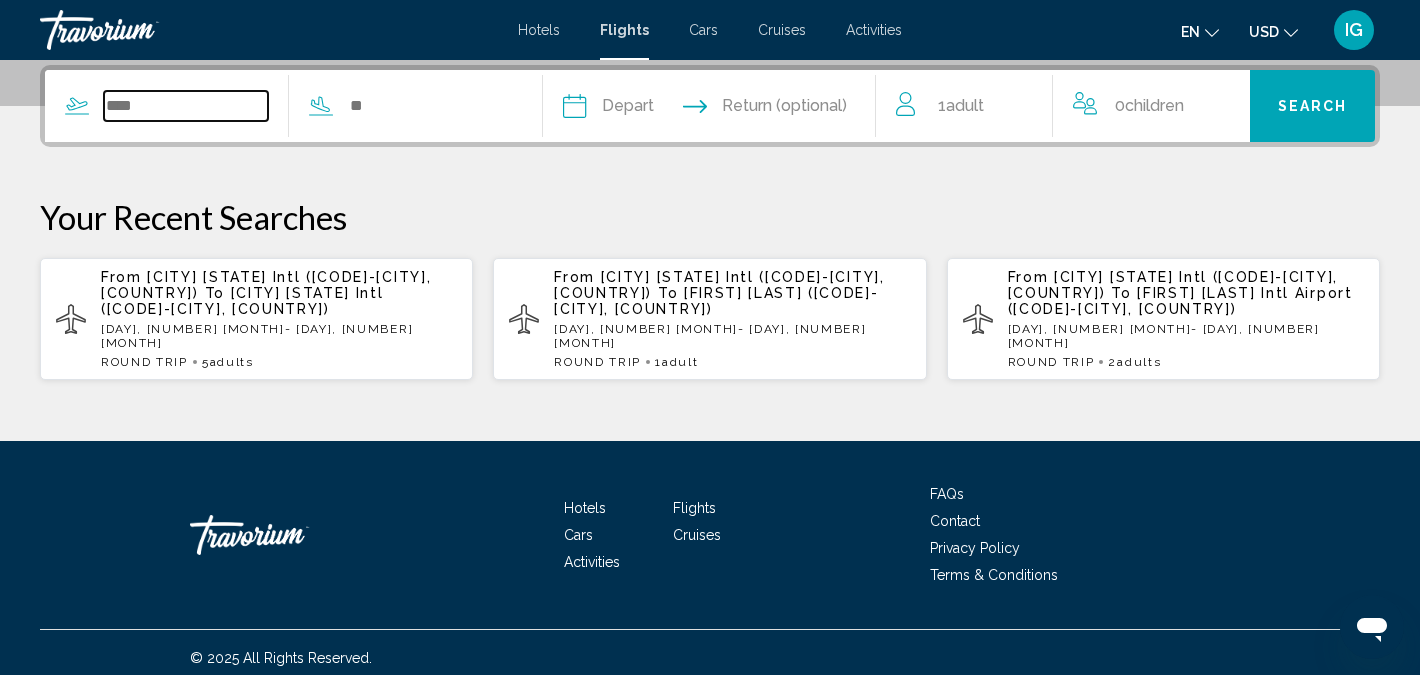 click at bounding box center [186, 106] 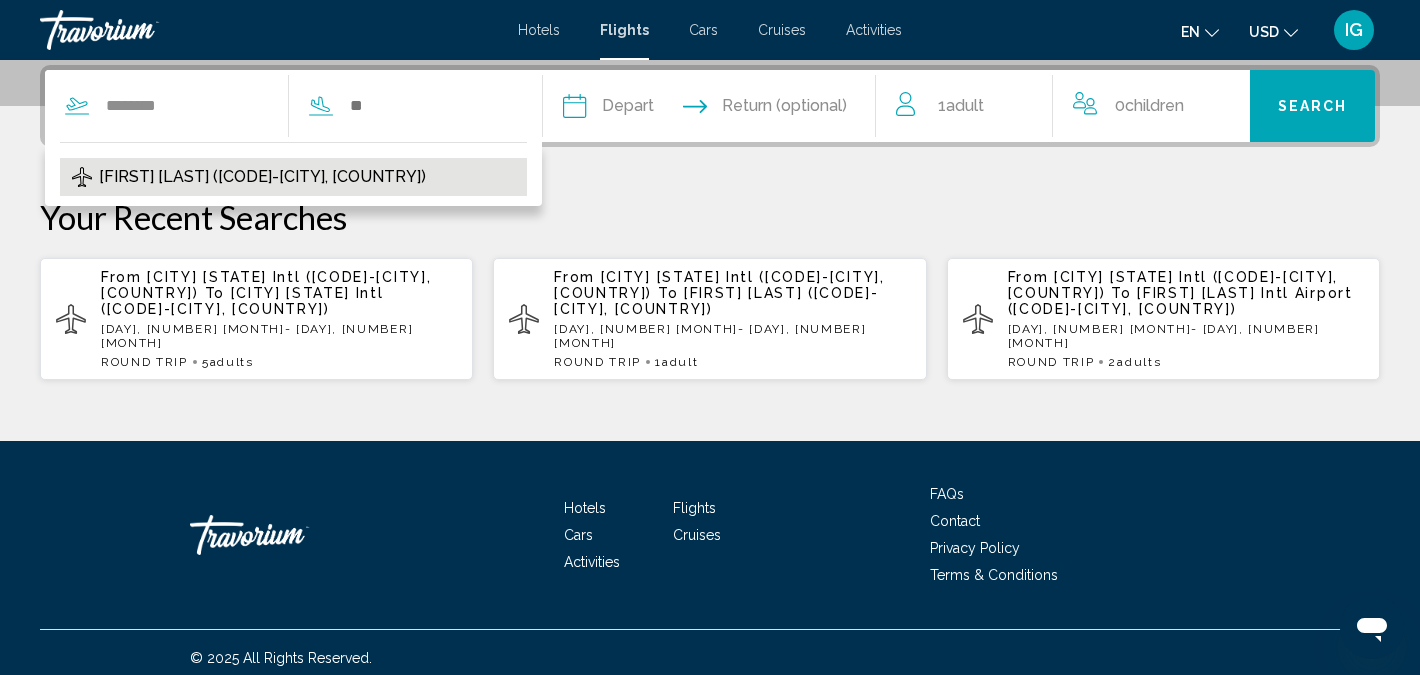 click on "[FIRST] [LAST] ([CODE]-[CITY], [COUNTRY])" at bounding box center (262, 177) 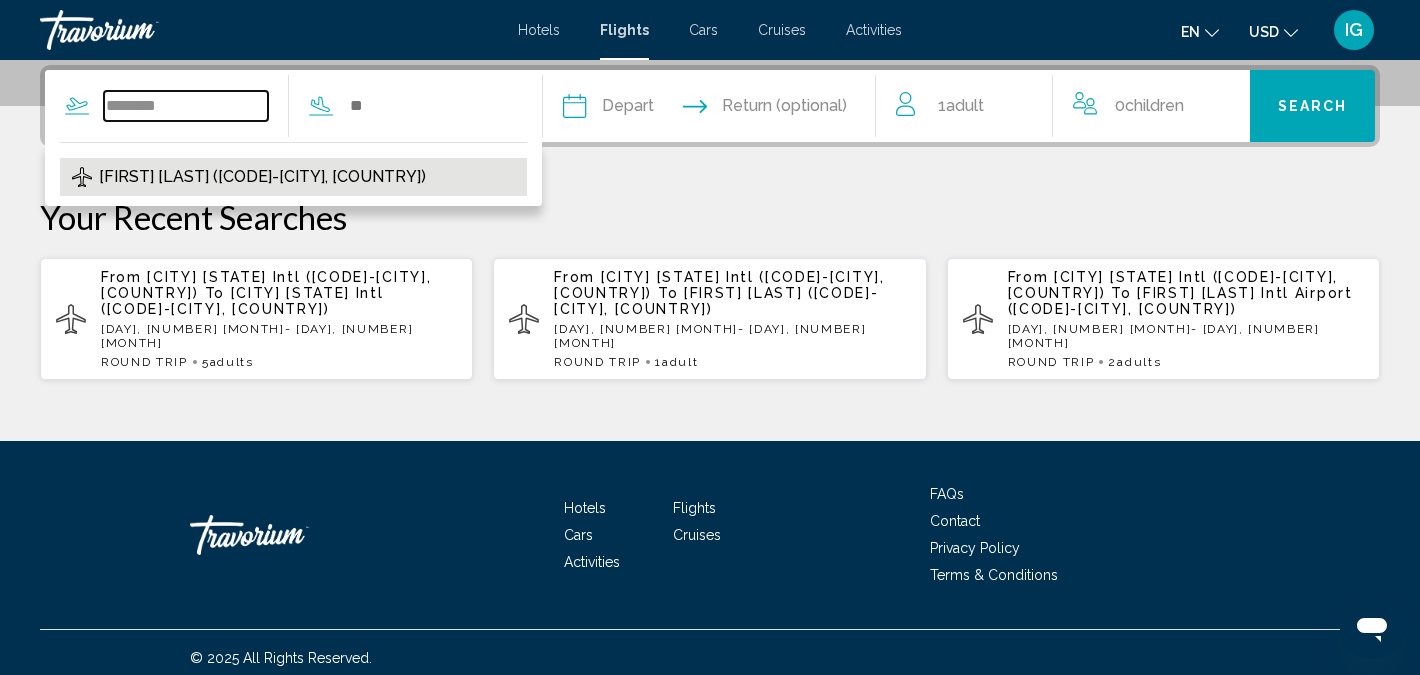 type on "**********" 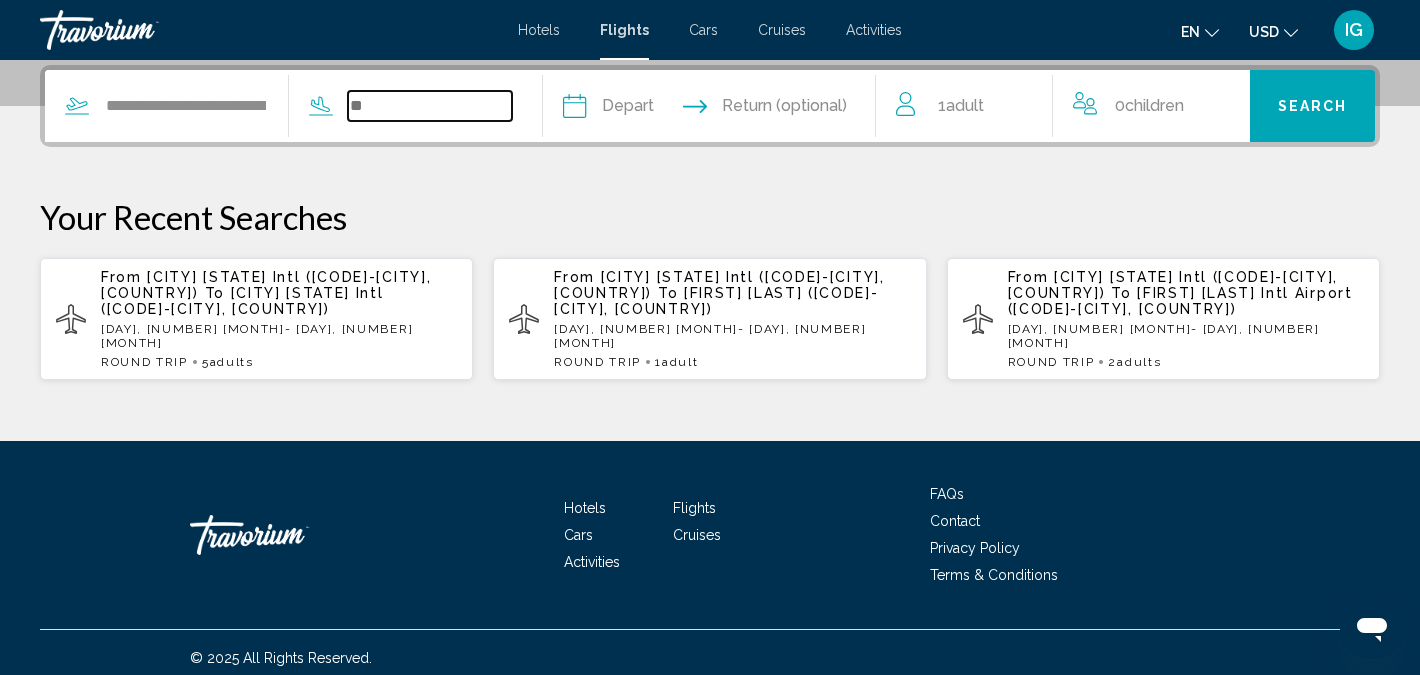 click at bounding box center (430, 106) 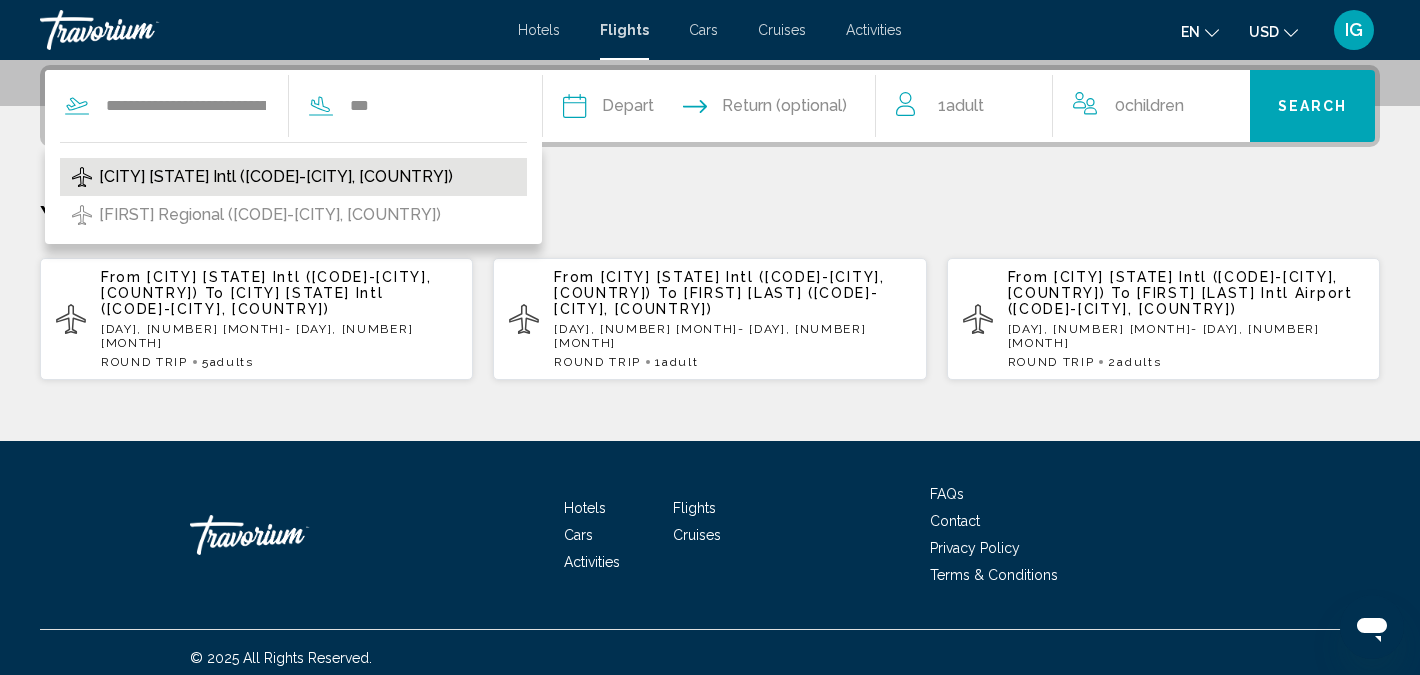click on "Minneapolis St Paul Intl (MSP-Minneapolis, US)" at bounding box center [276, 177] 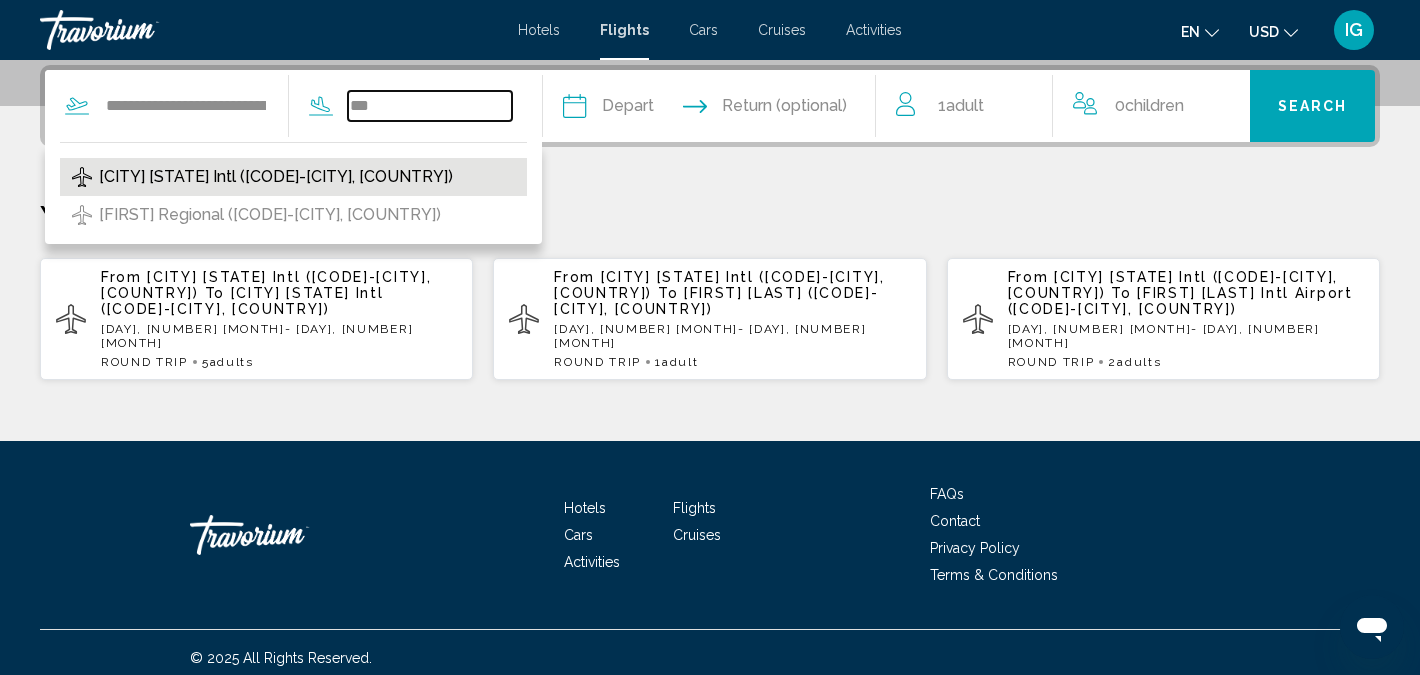 type on "**********" 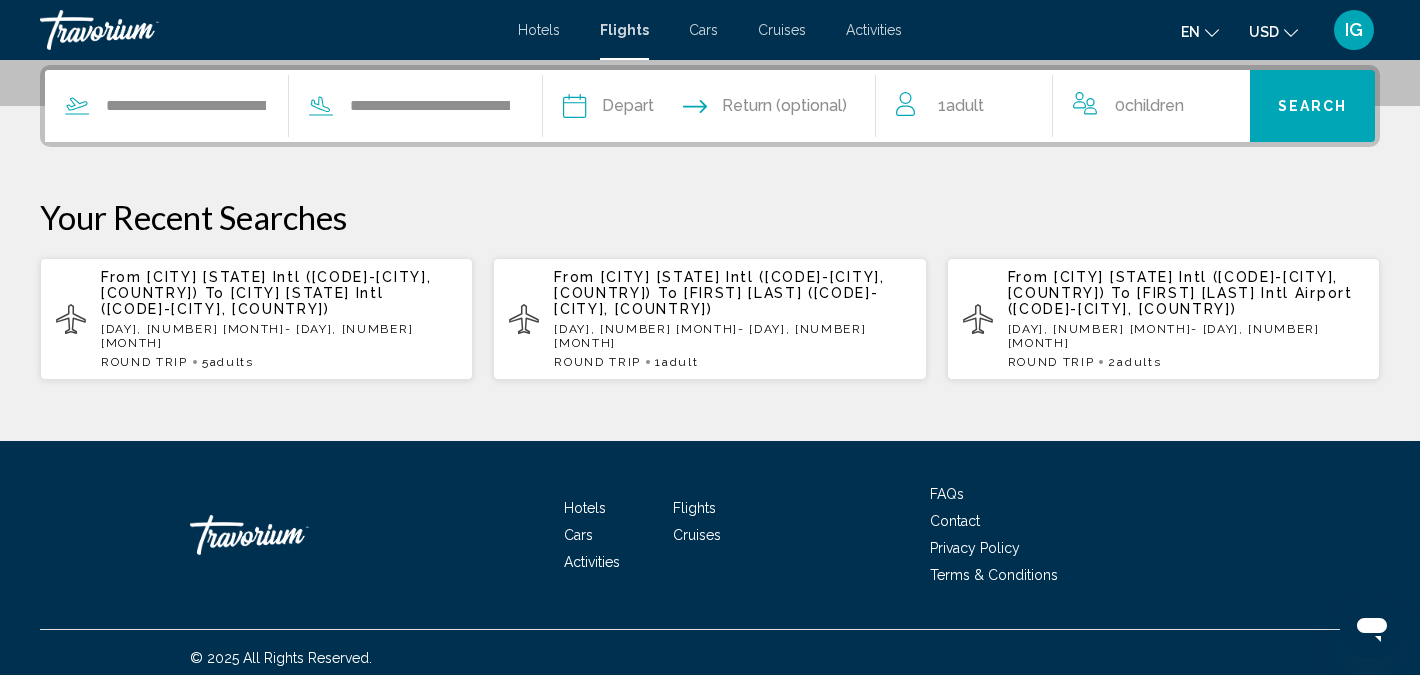 click at bounding box center (640, 109) 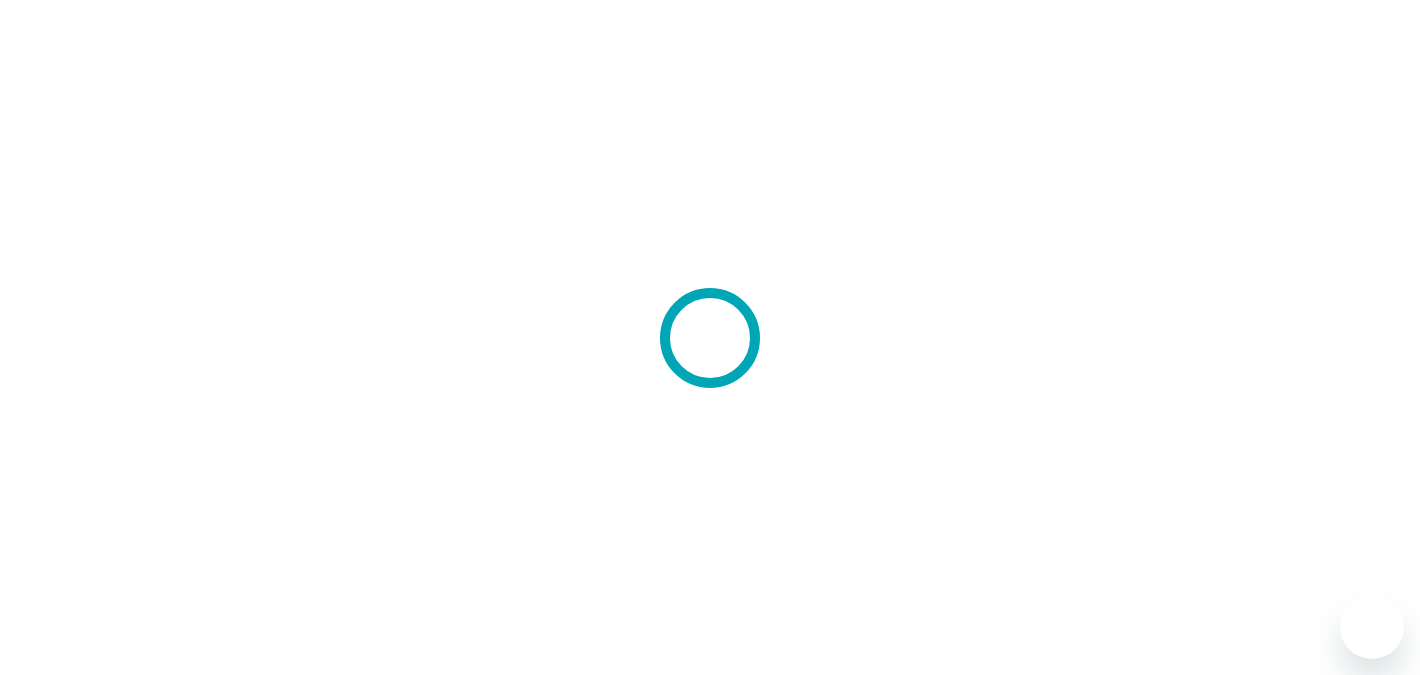 scroll, scrollTop: 0, scrollLeft: 0, axis: both 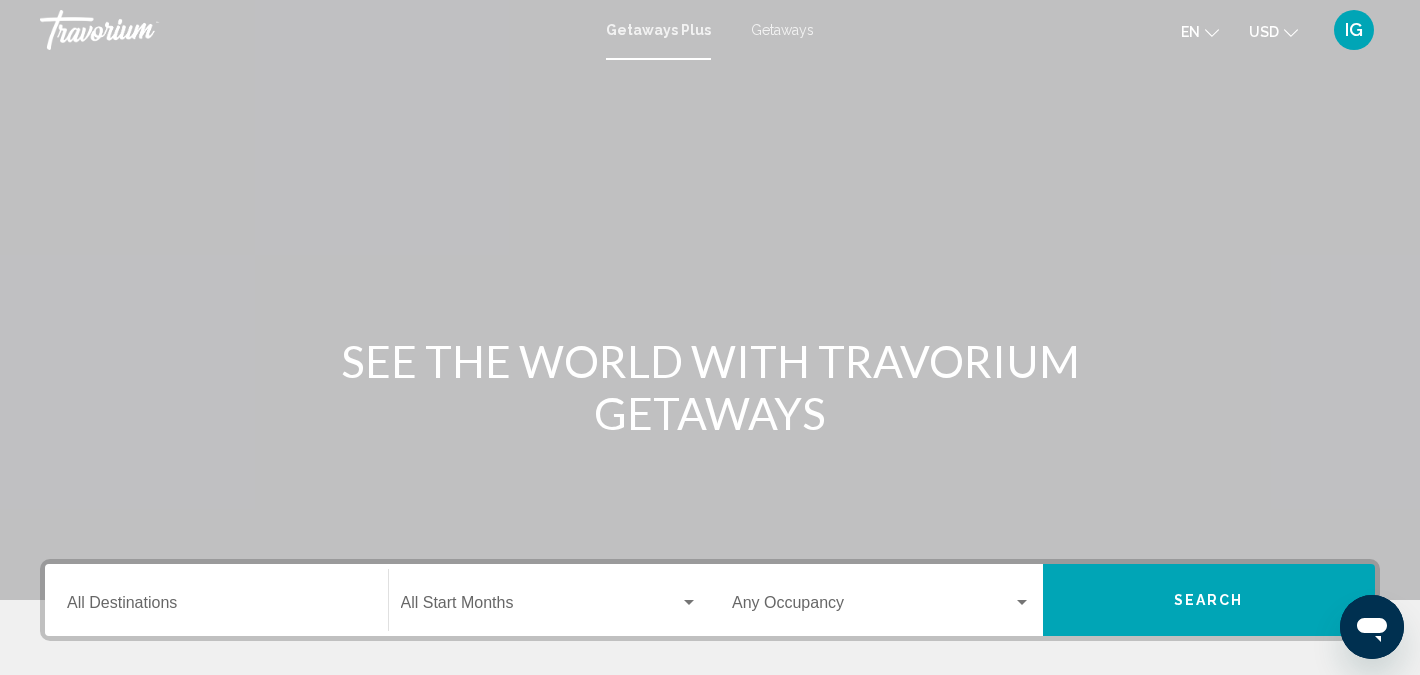 click on "Destination All Destinations" at bounding box center (216, 607) 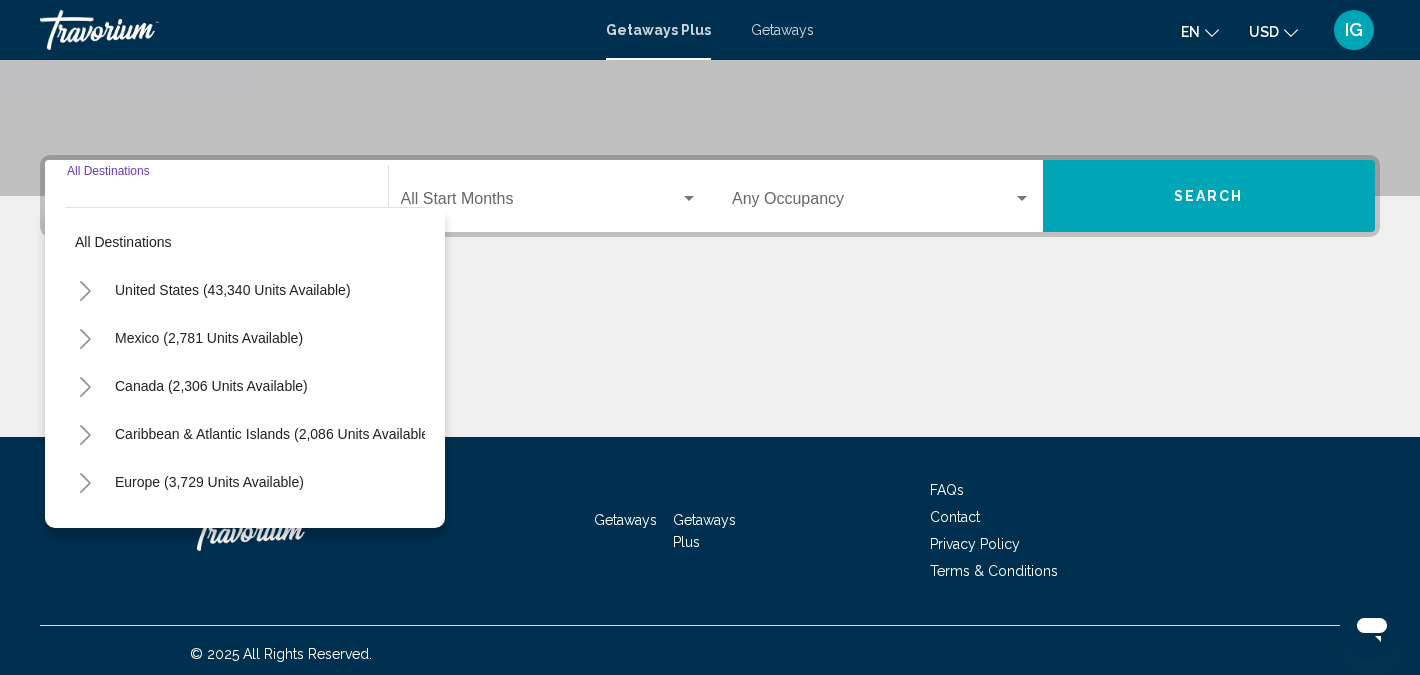 scroll, scrollTop: 411, scrollLeft: 0, axis: vertical 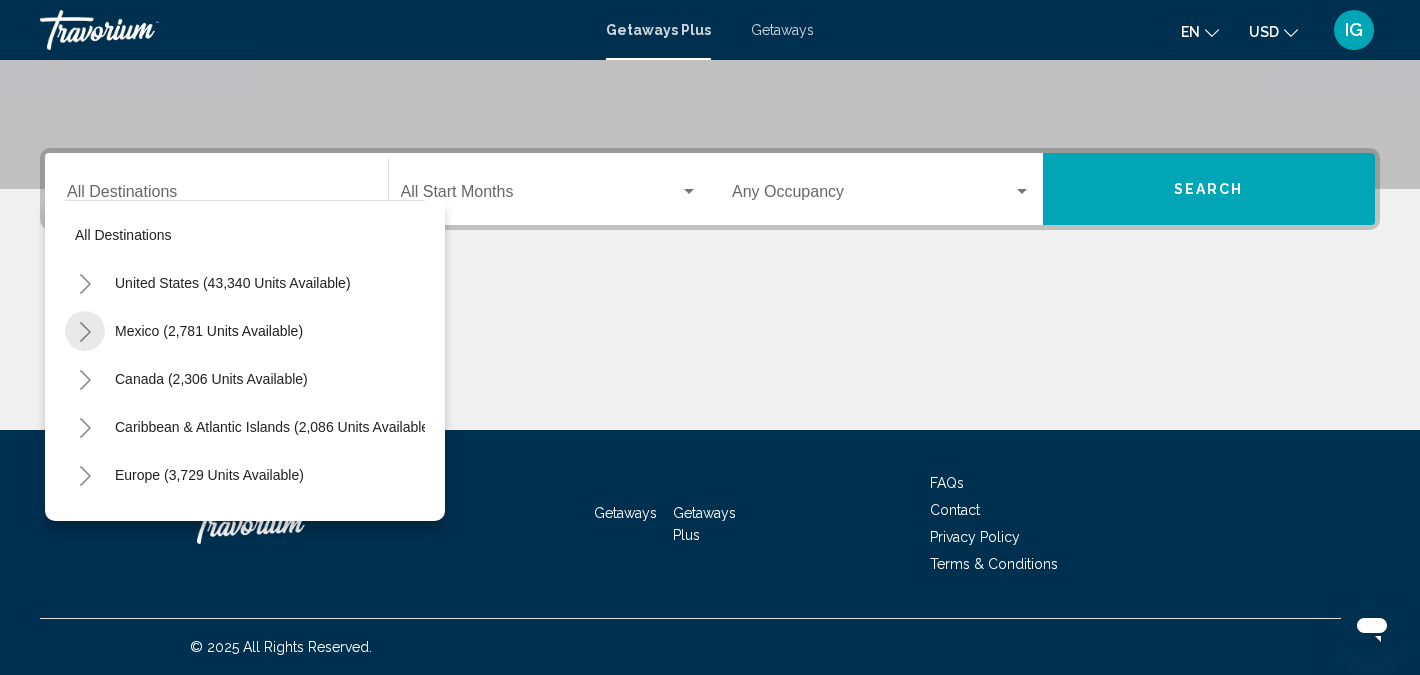 click 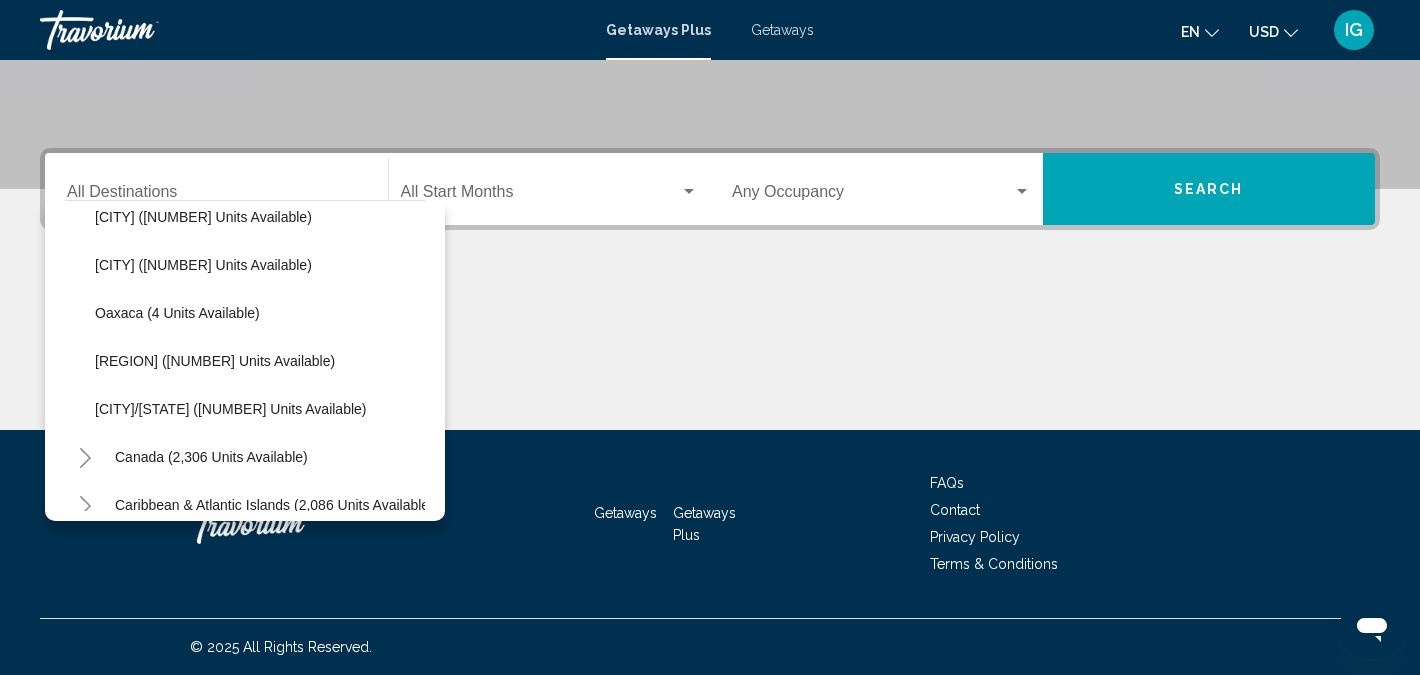 scroll, scrollTop: 403, scrollLeft: 0, axis: vertical 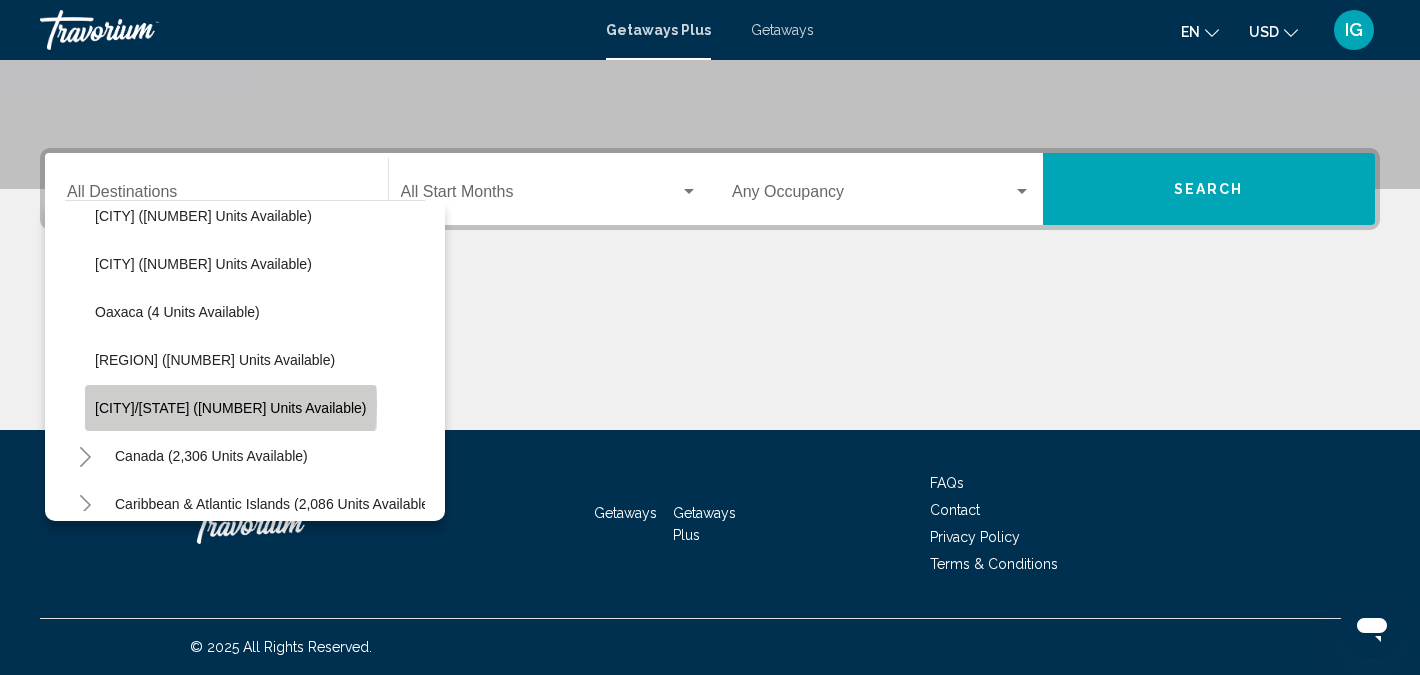 click on "Puerto Vallarta/Jalisco (318 units available)" 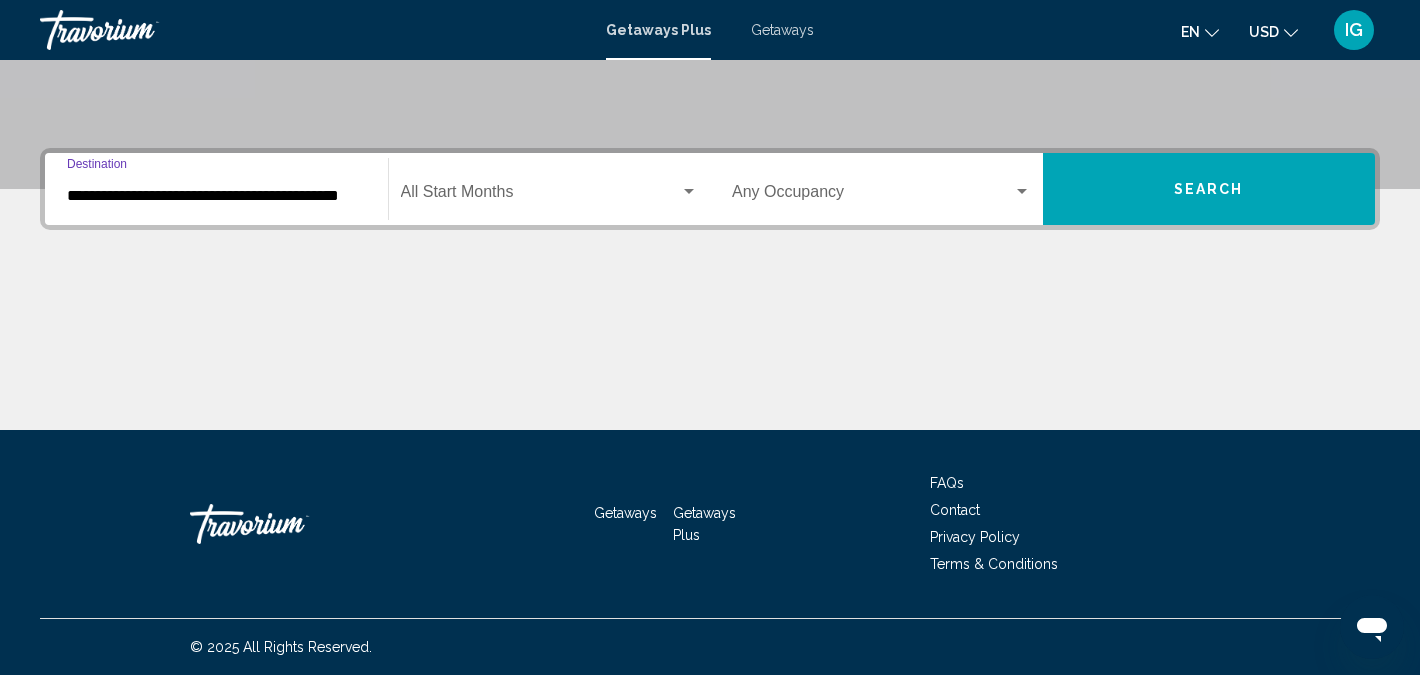 click on "Start Month All Start Months" 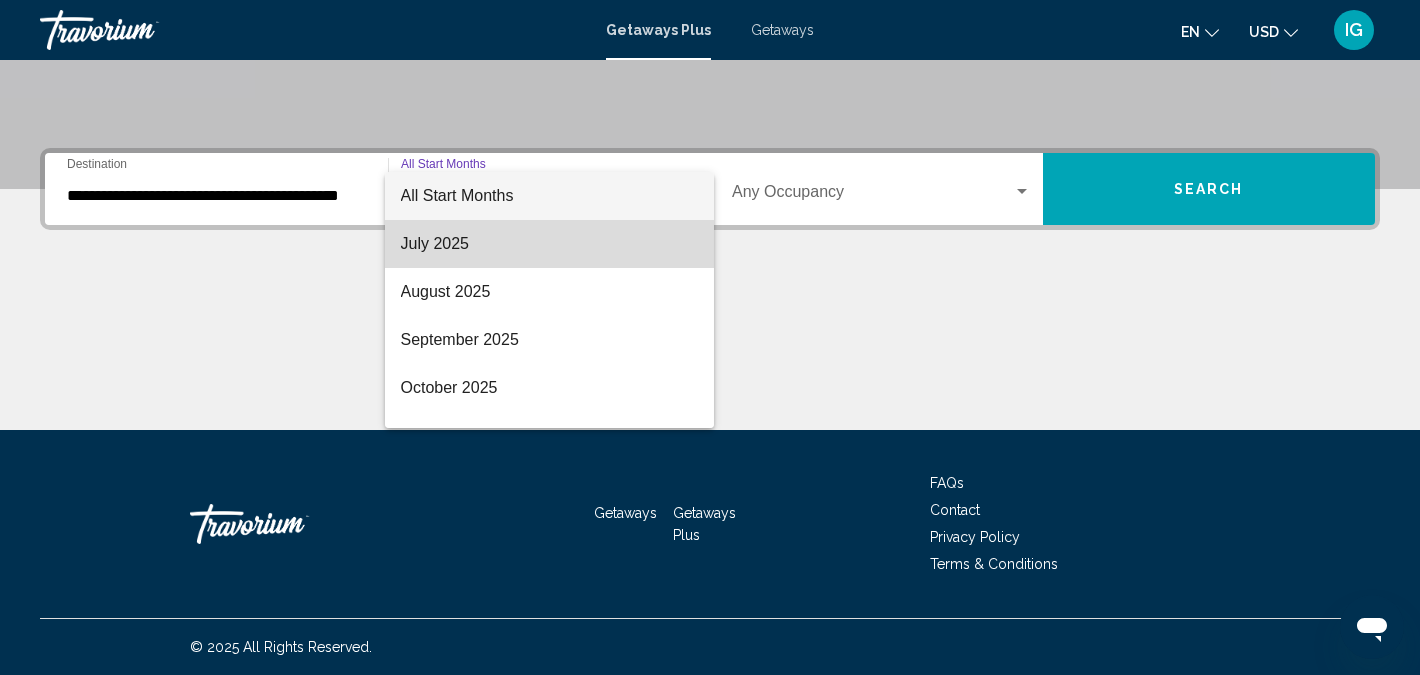 click on "July 2025" at bounding box center (550, 244) 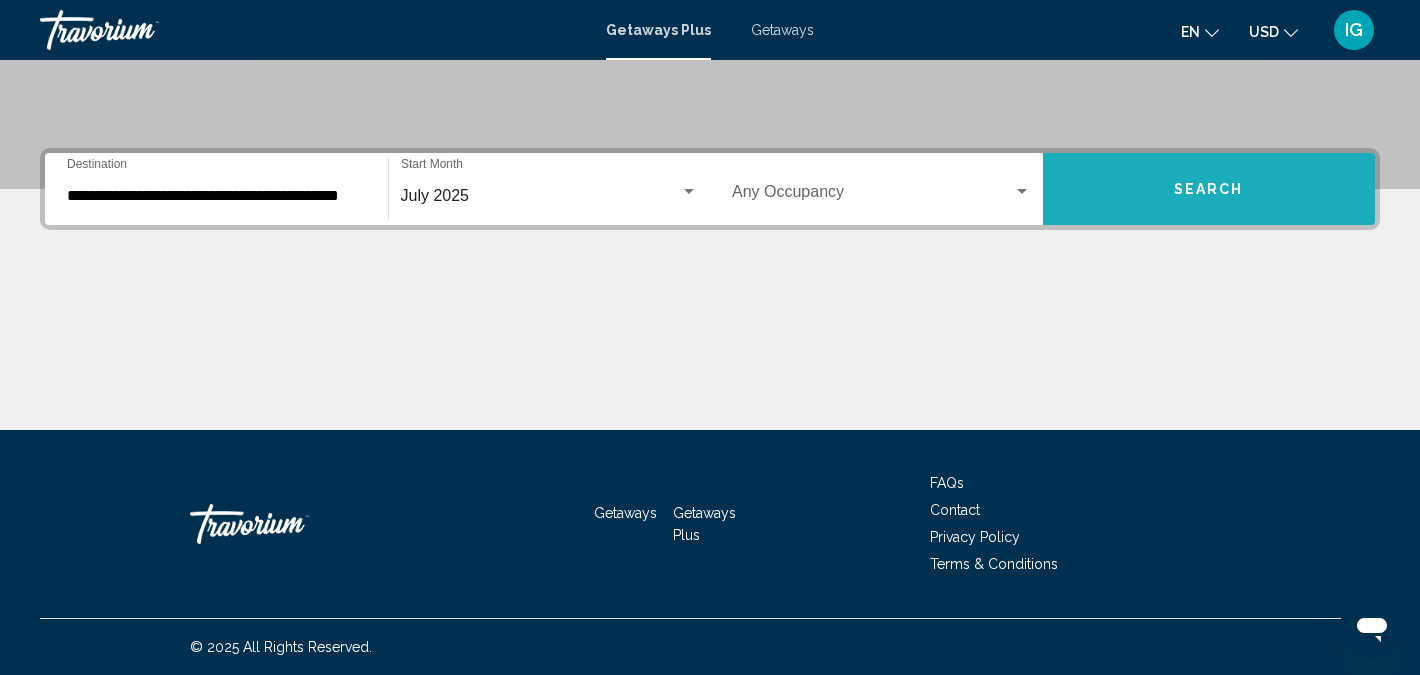 click on "Search" at bounding box center (1209, 190) 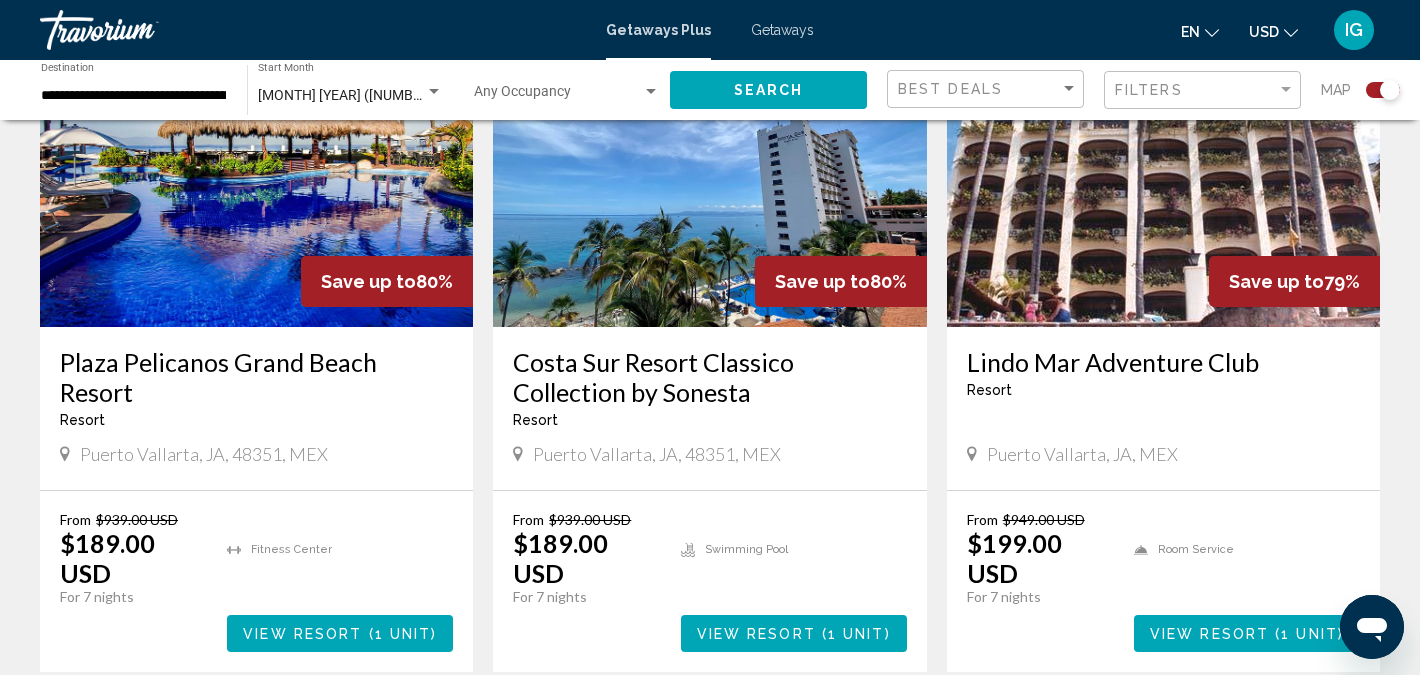 scroll, scrollTop: 826, scrollLeft: 0, axis: vertical 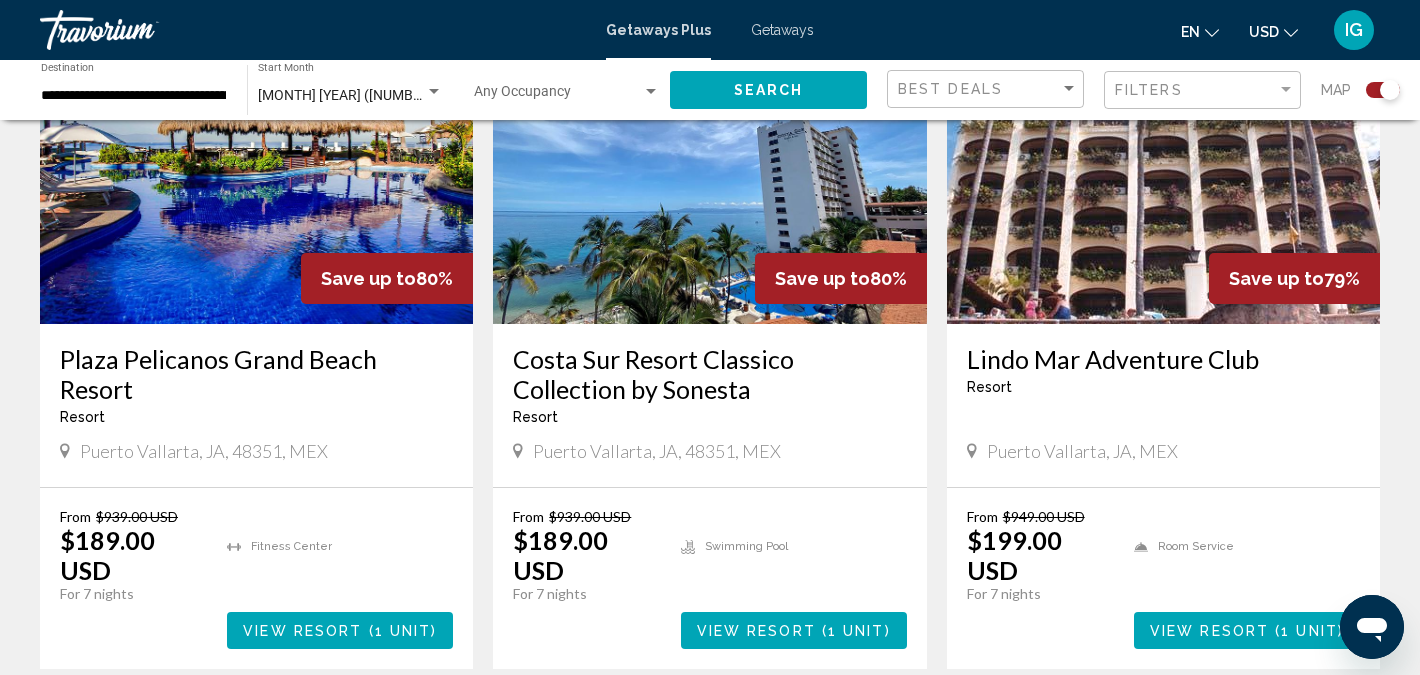 click on "View Resort    ( 1 unit )" at bounding box center (340, 630) 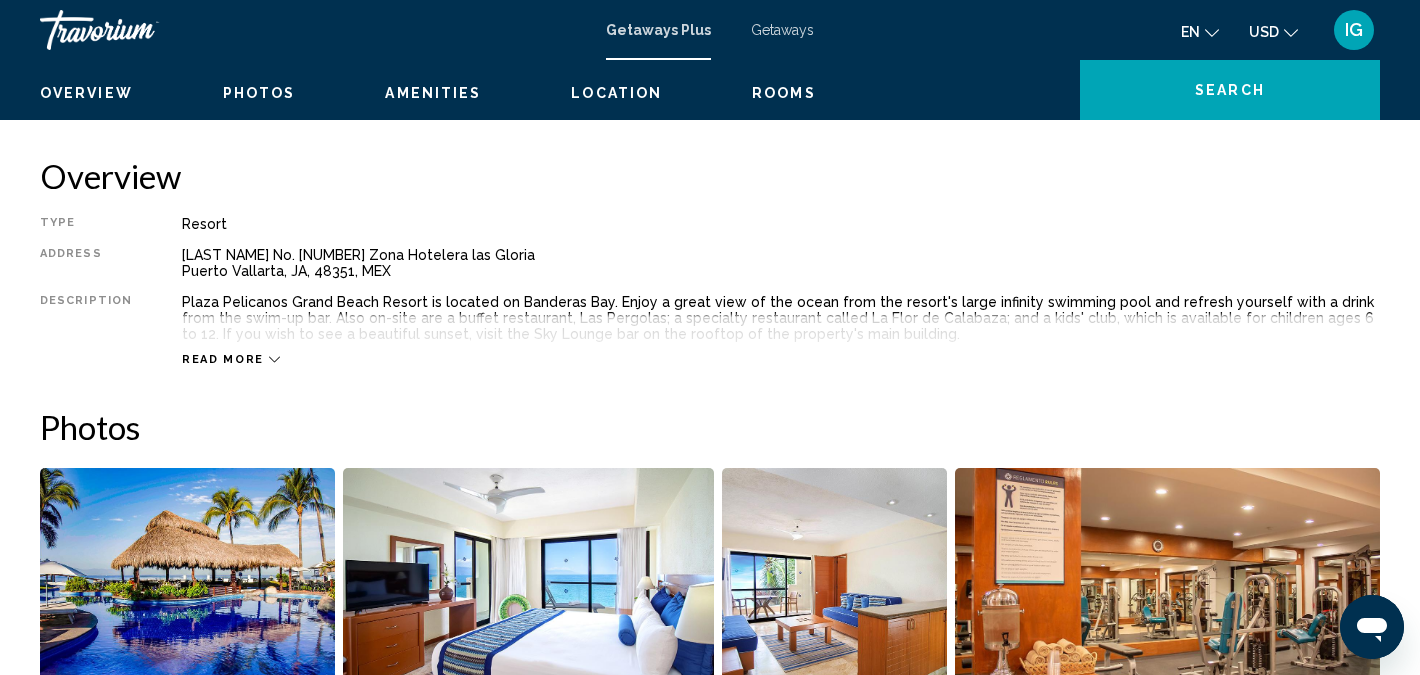 scroll, scrollTop: 573, scrollLeft: 0, axis: vertical 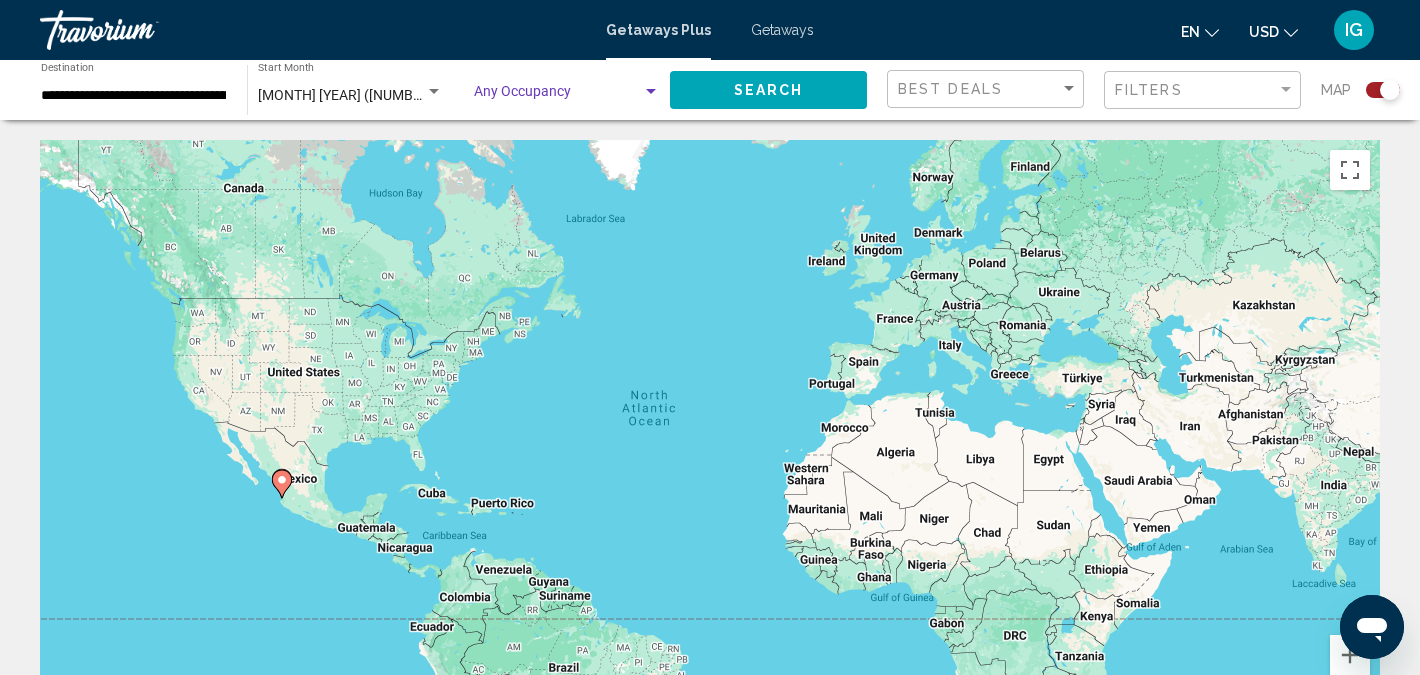 click at bounding box center [651, 91] 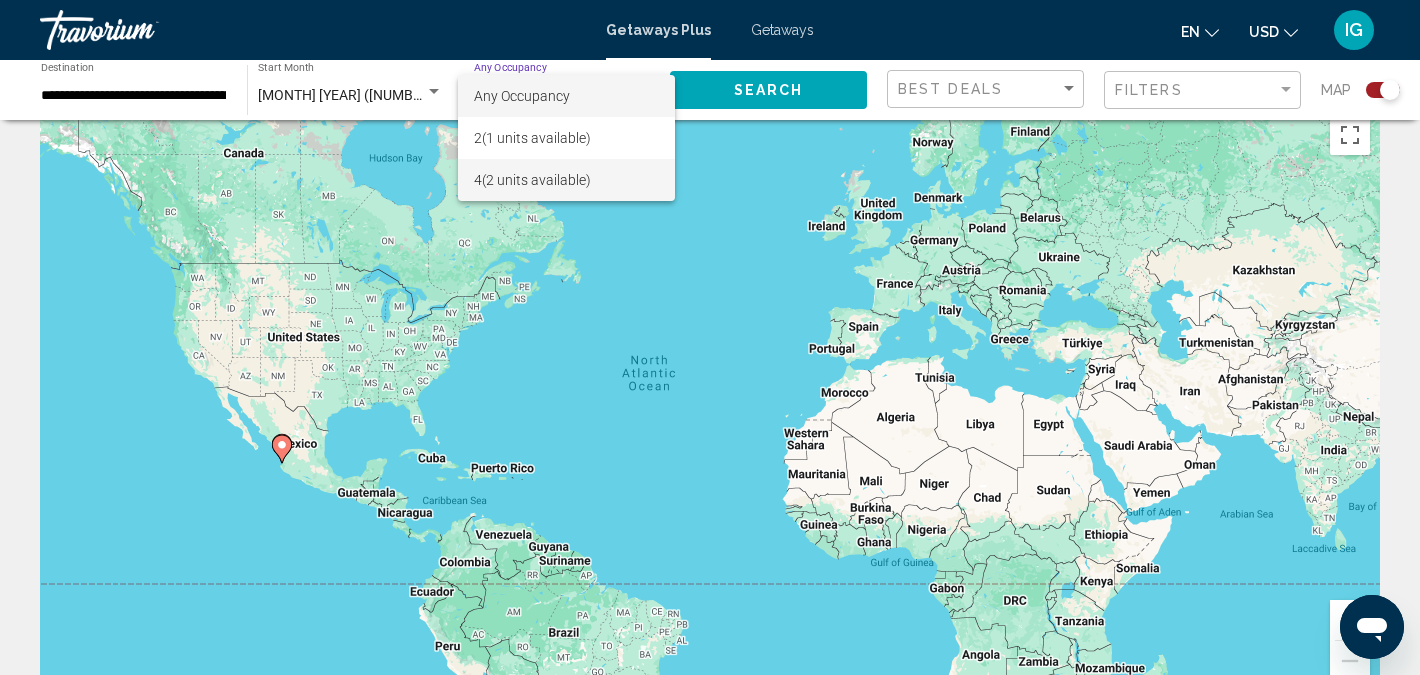 scroll, scrollTop: 26, scrollLeft: 0, axis: vertical 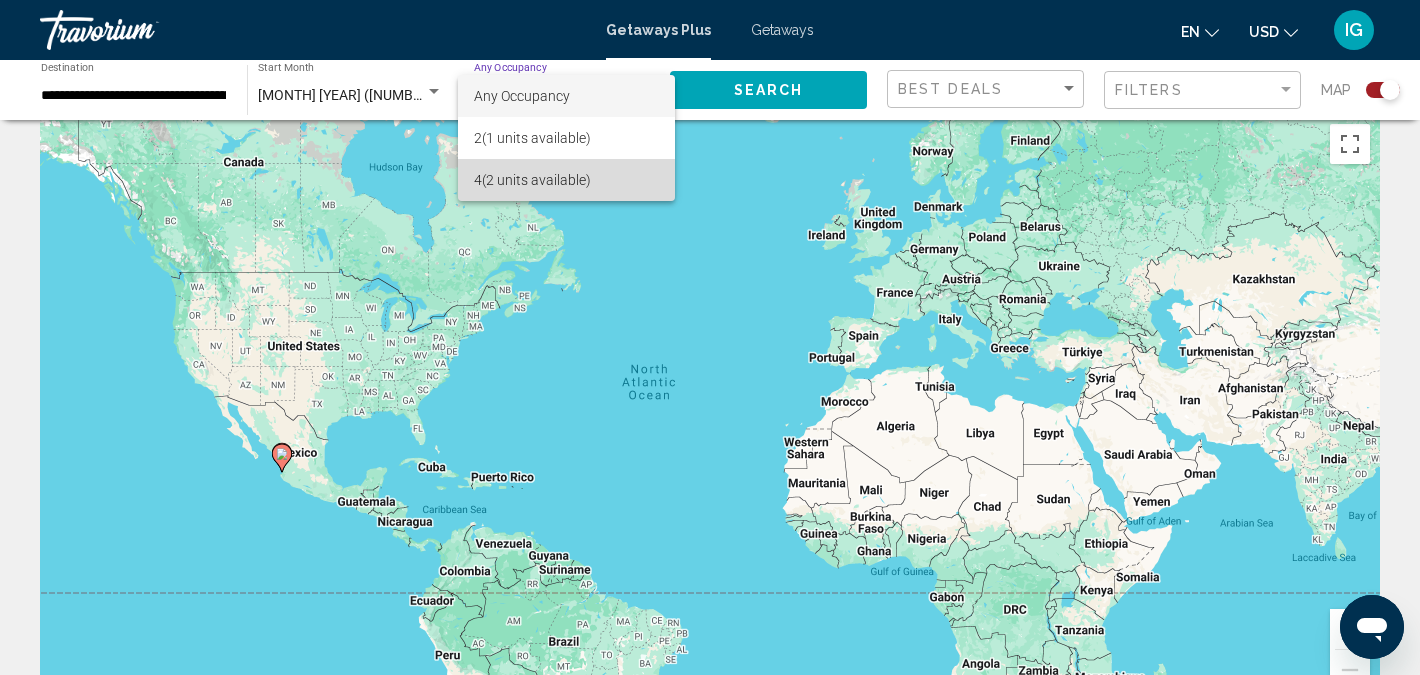 click on "4  (2 units available)" at bounding box center [567, 180] 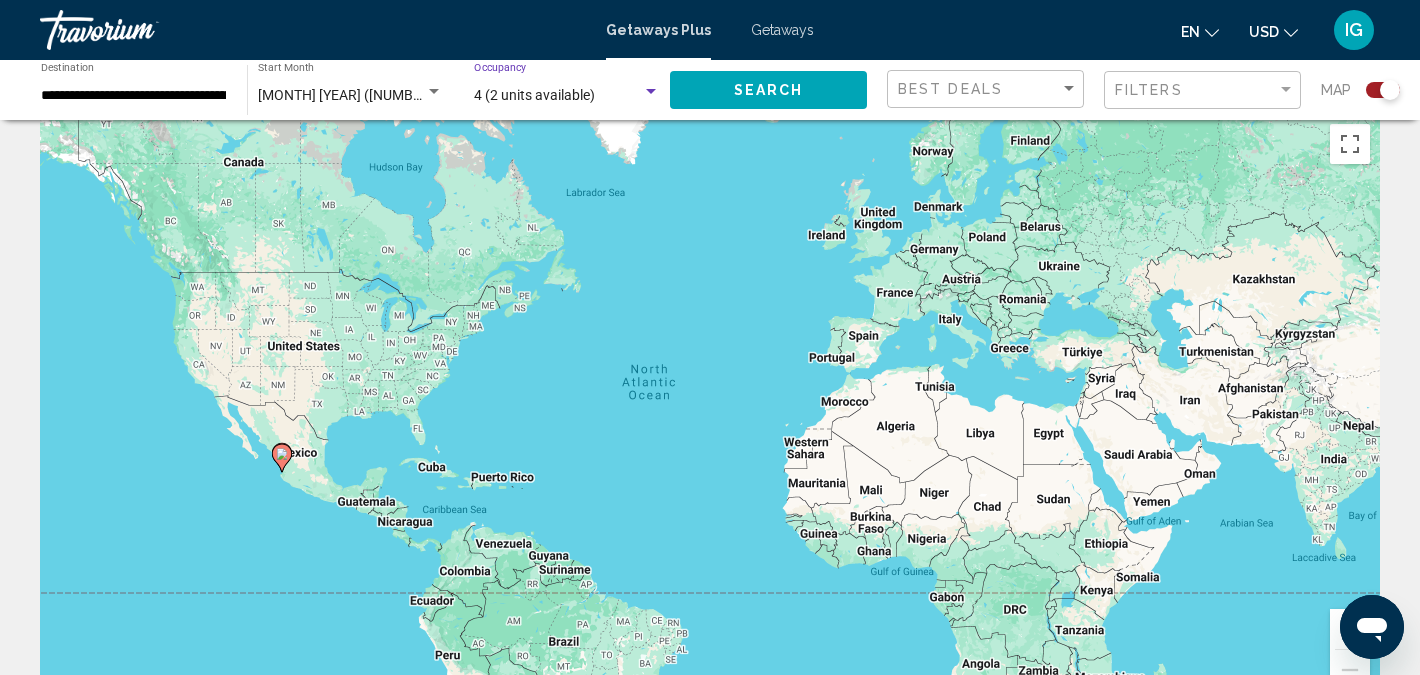 click on "Search" 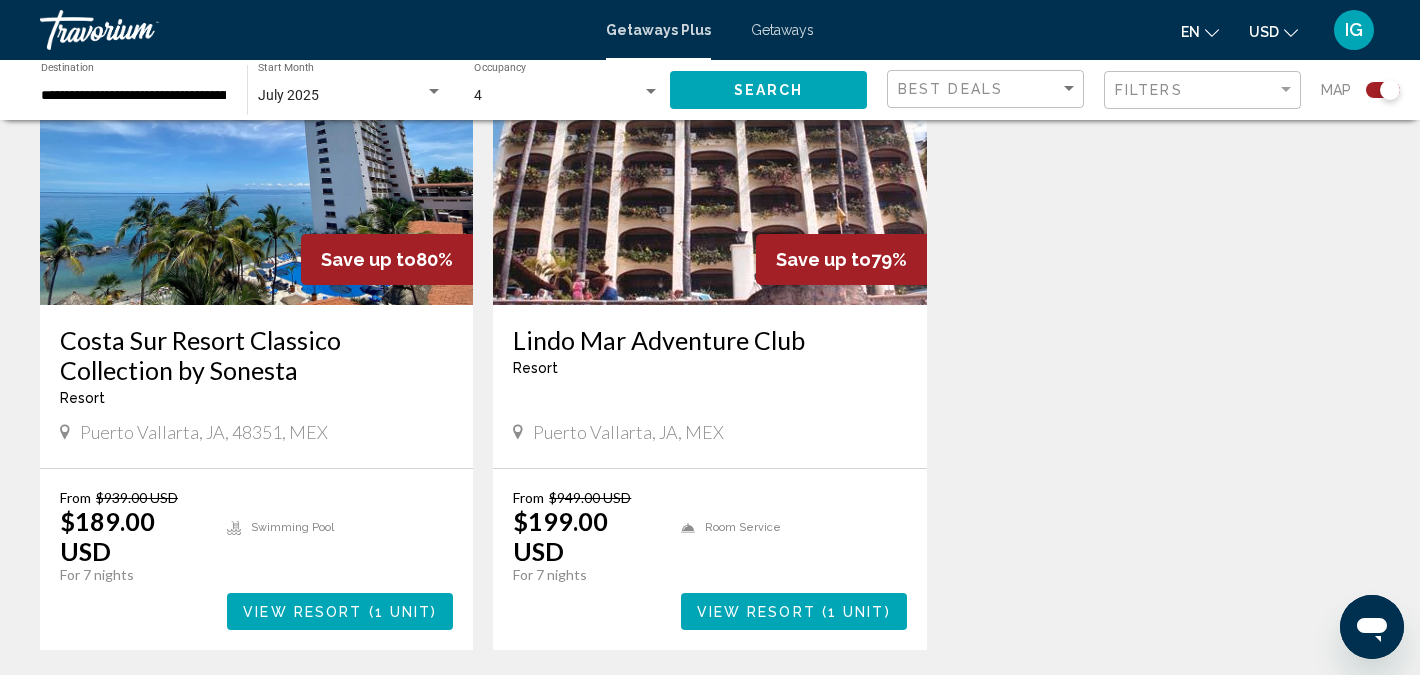 scroll, scrollTop: 859, scrollLeft: 0, axis: vertical 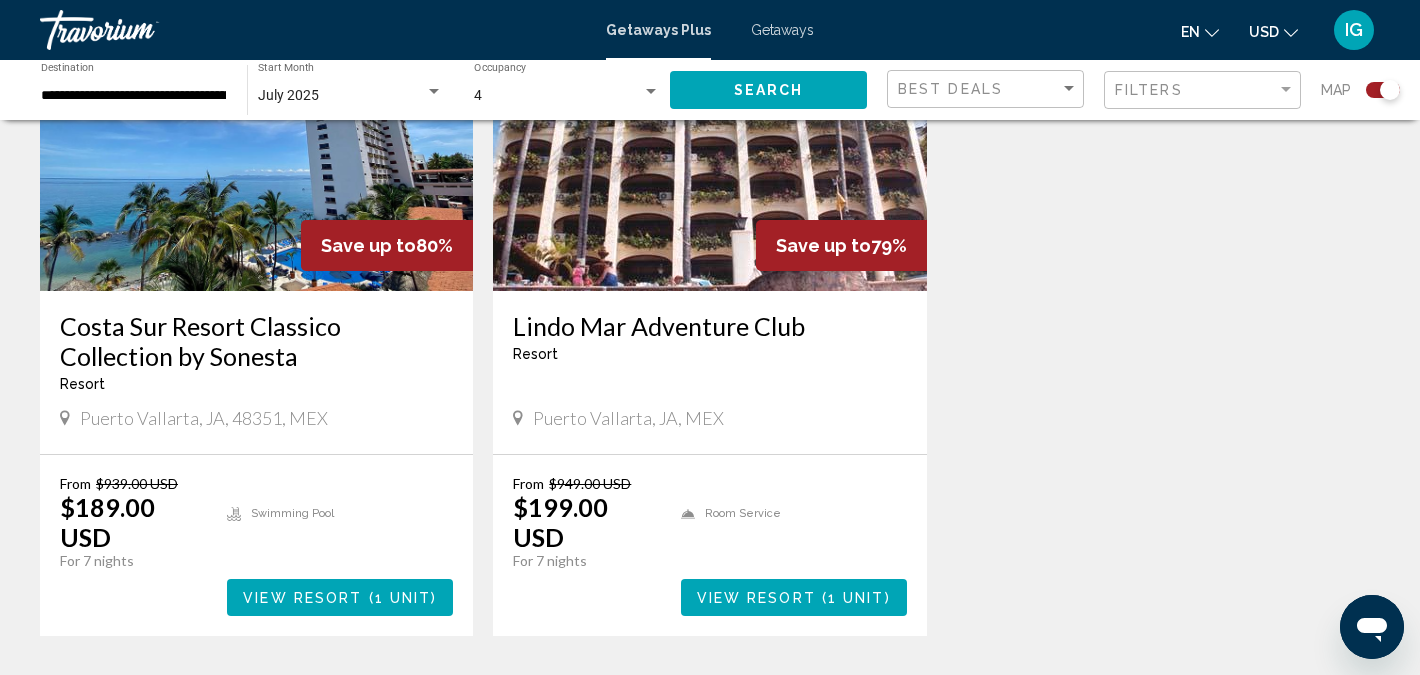 click on "View Resort" at bounding box center [302, 598] 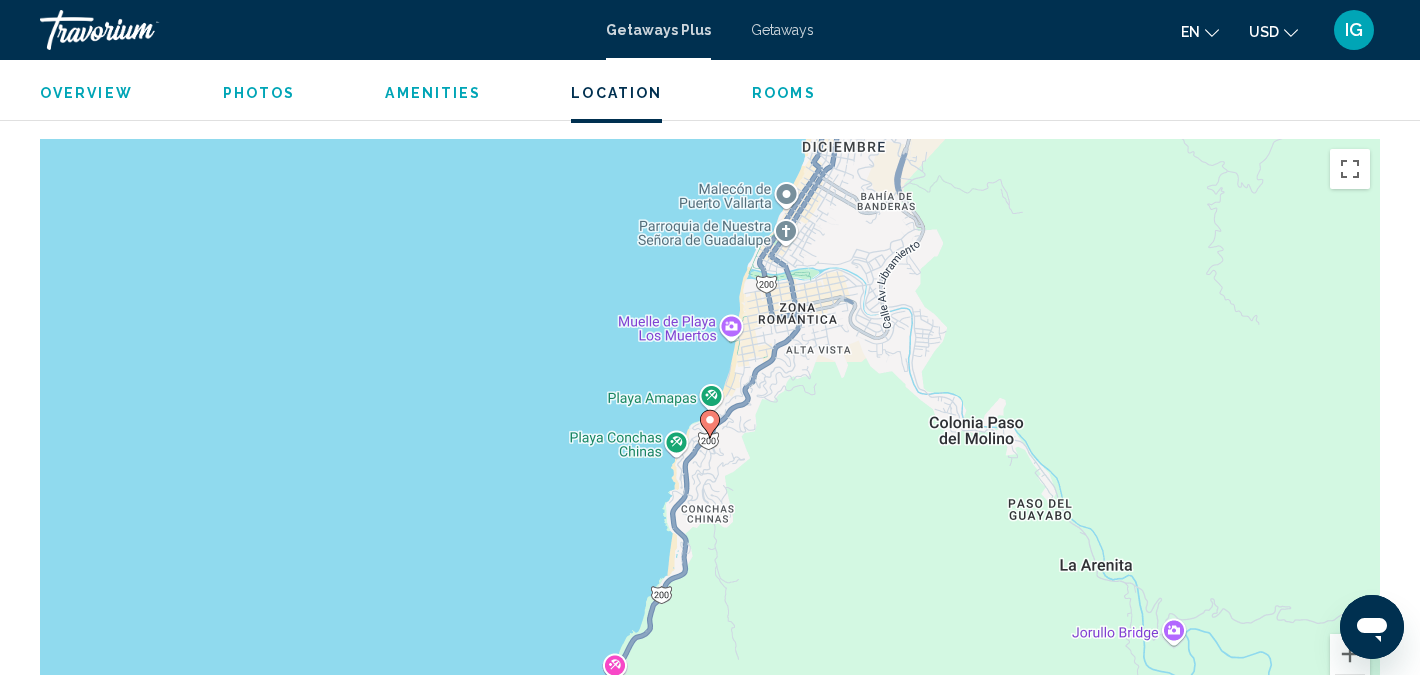 scroll, scrollTop: 2171, scrollLeft: 0, axis: vertical 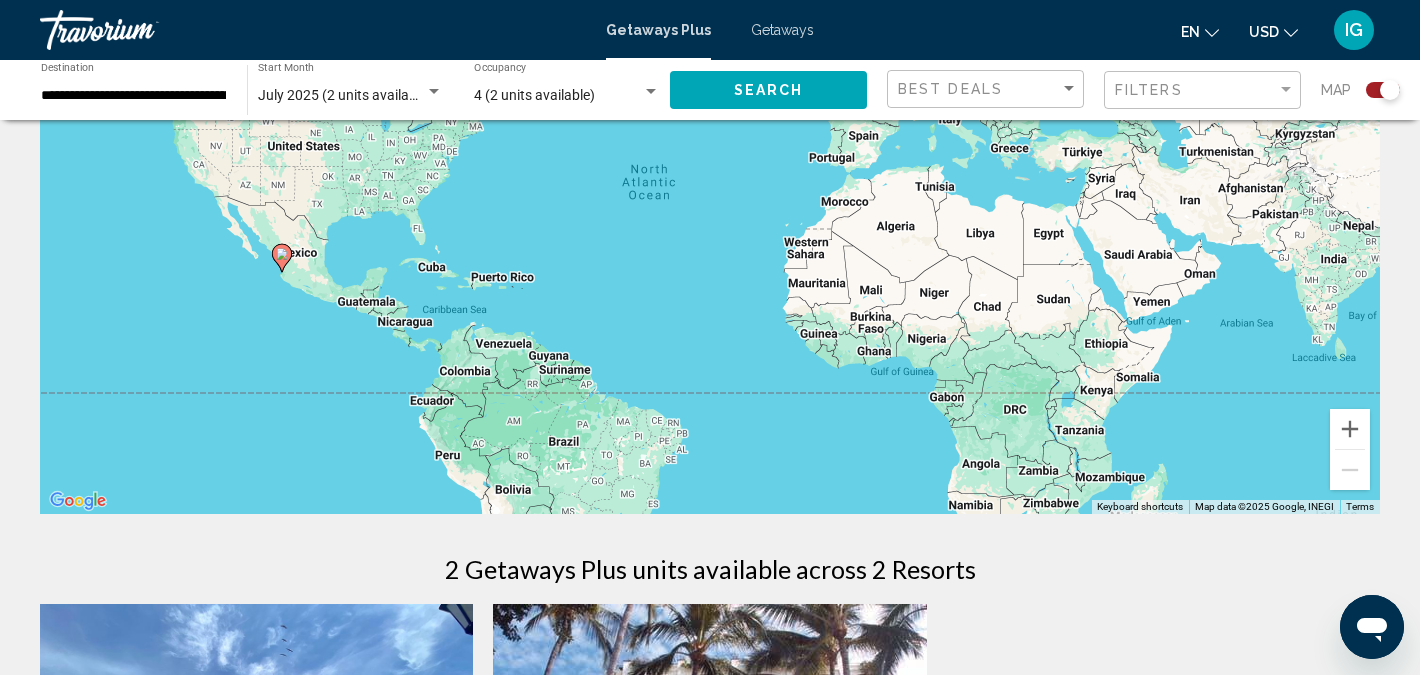 click at bounding box center [651, 92] 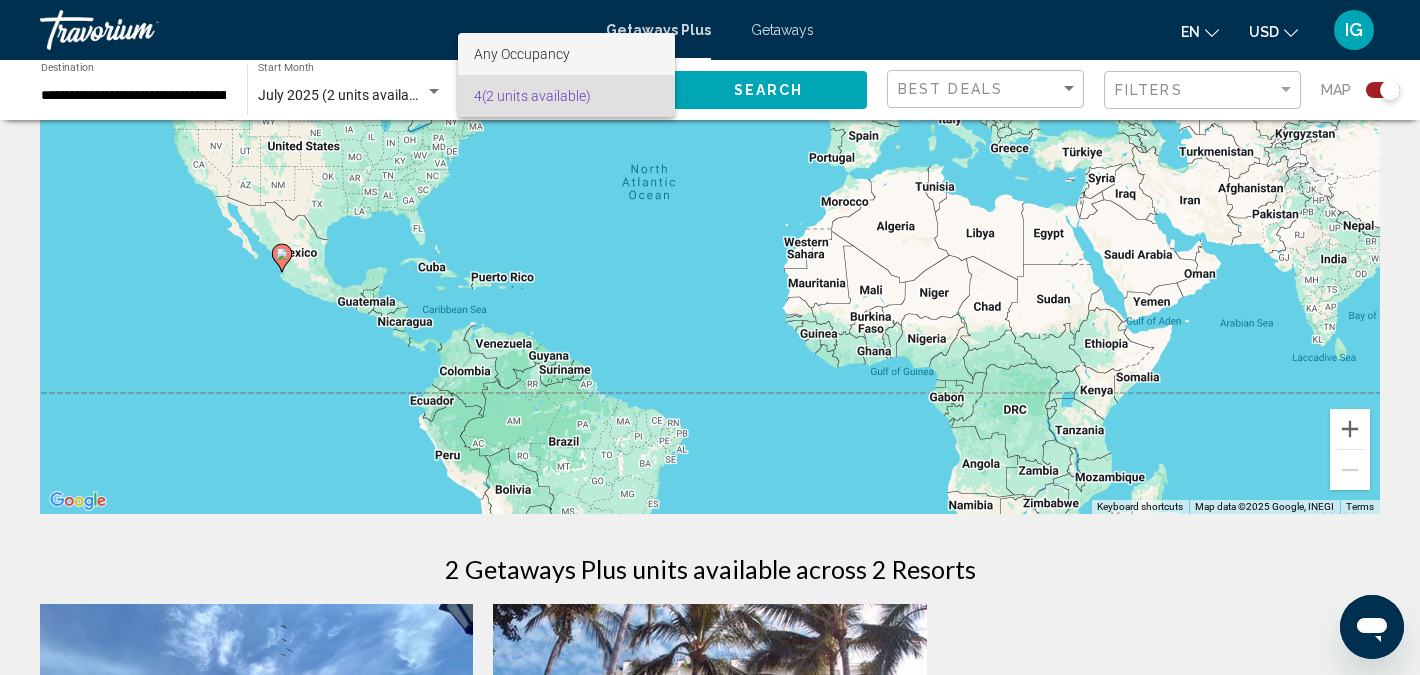 click on "Any Occupancy" at bounding box center [567, 54] 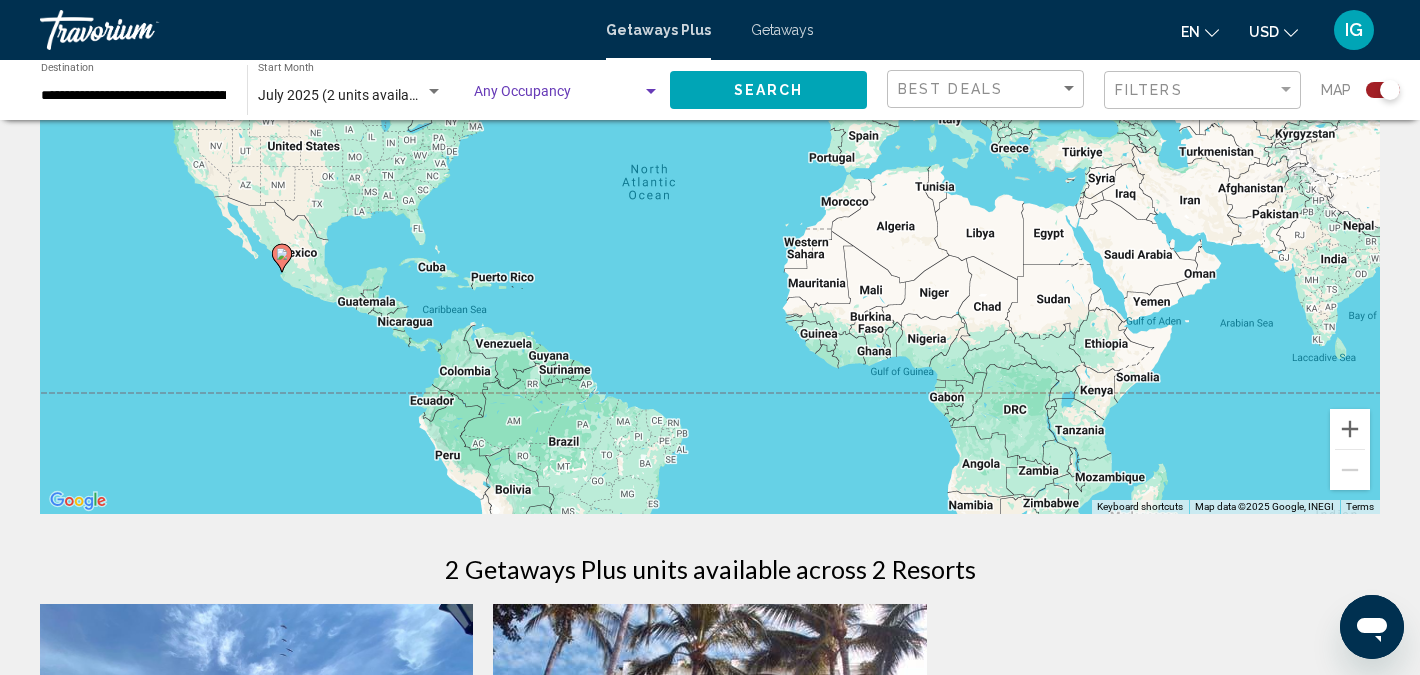 click on "Search" 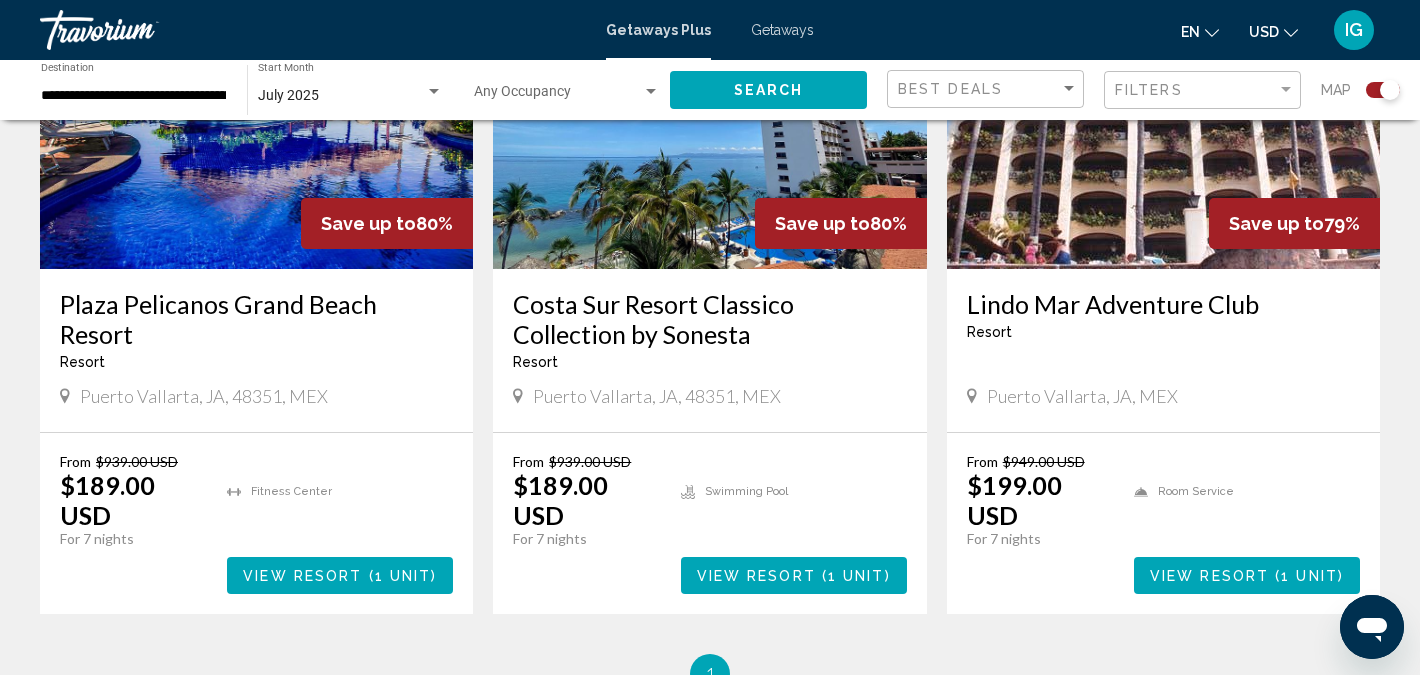 scroll, scrollTop: 883, scrollLeft: 0, axis: vertical 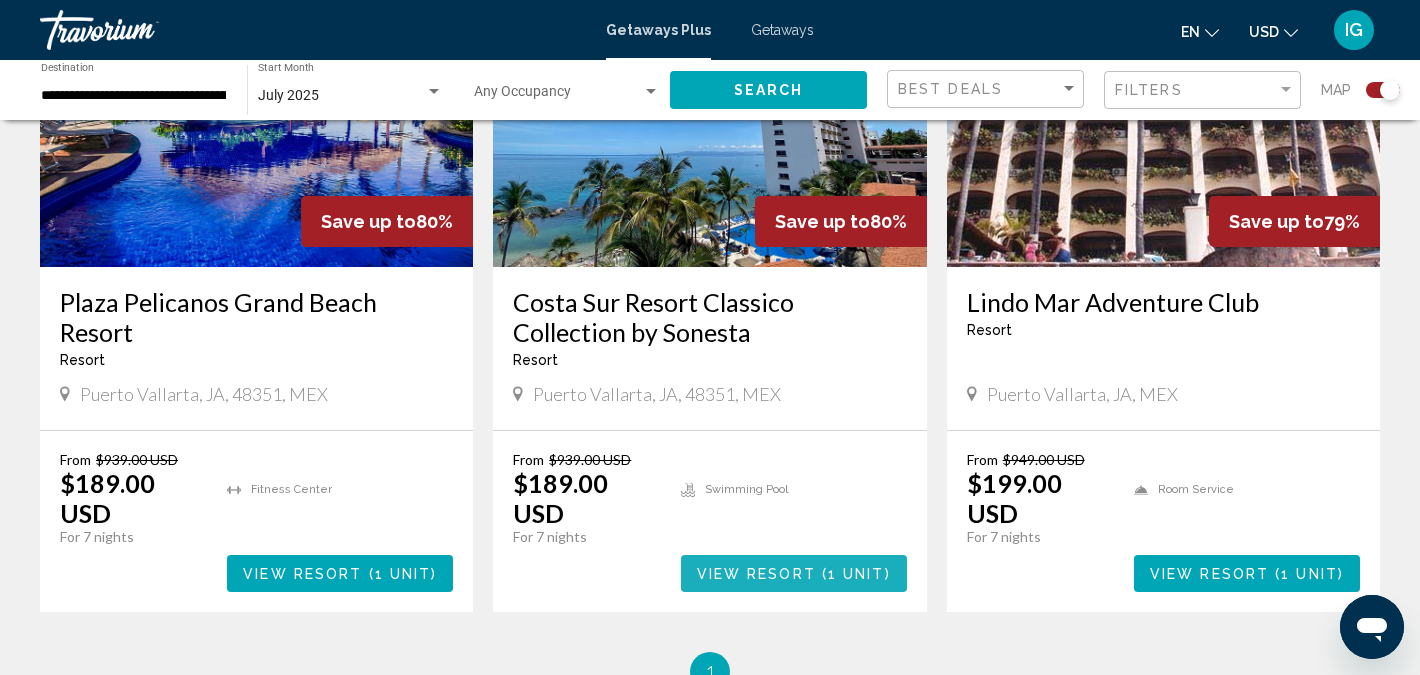 click on "1 unit" at bounding box center [856, 574] 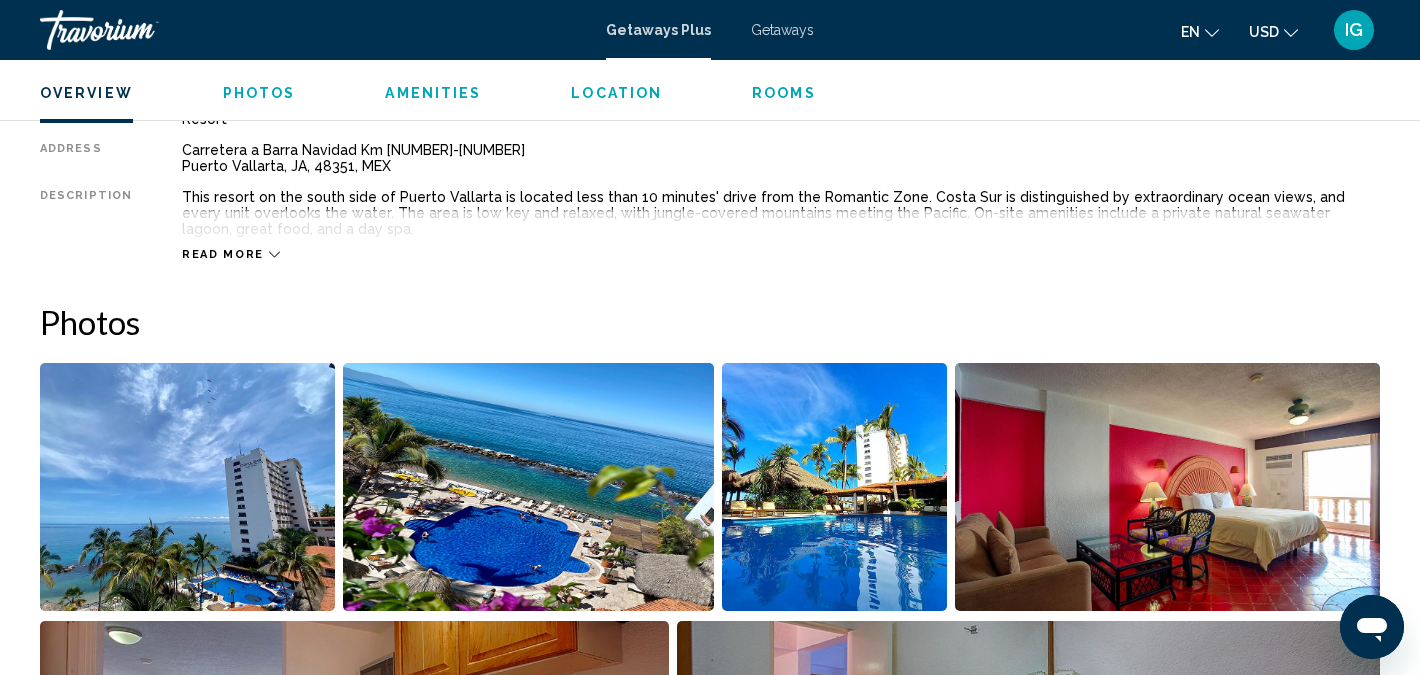 scroll, scrollTop: 692, scrollLeft: 0, axis: vertical 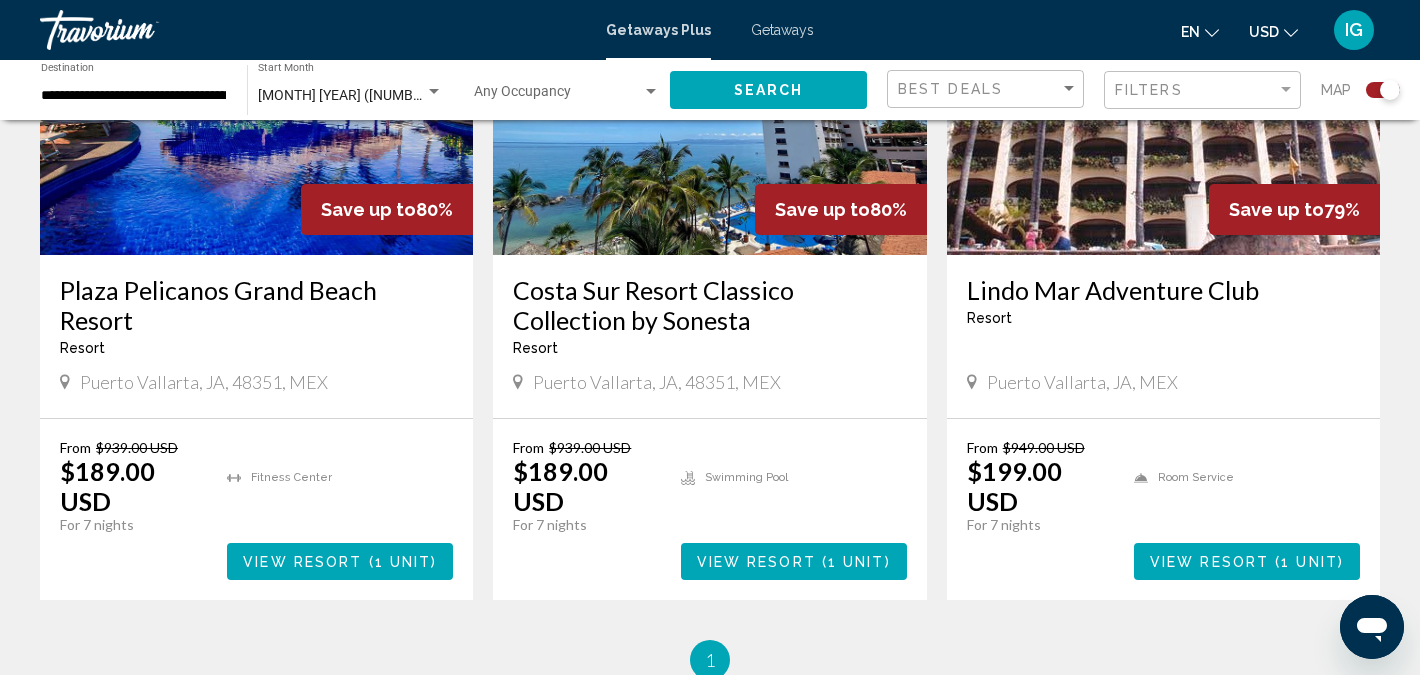 click on "View Resort" at bounding box center [1209, 562] 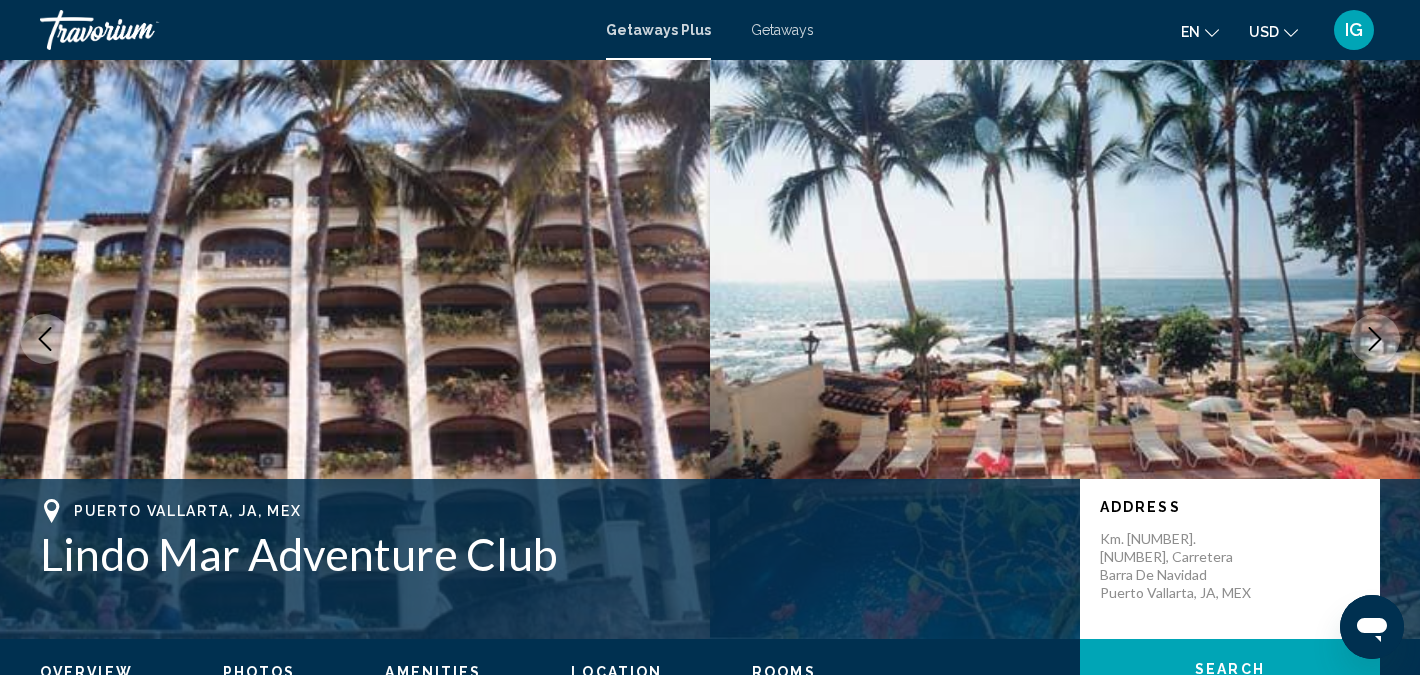 scroll, scrollTop: 0, scrollLeft: 0, axis: both 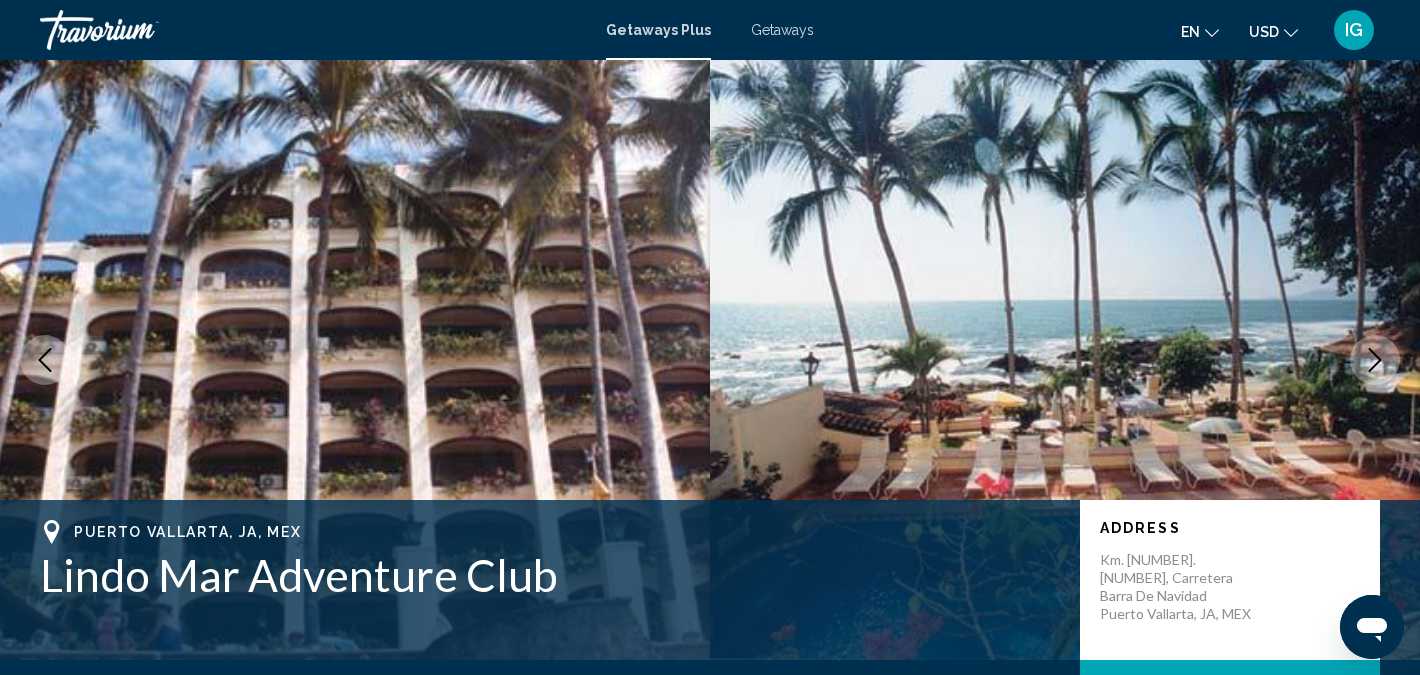 click on "Getaways" at bounding box center [782, 30] 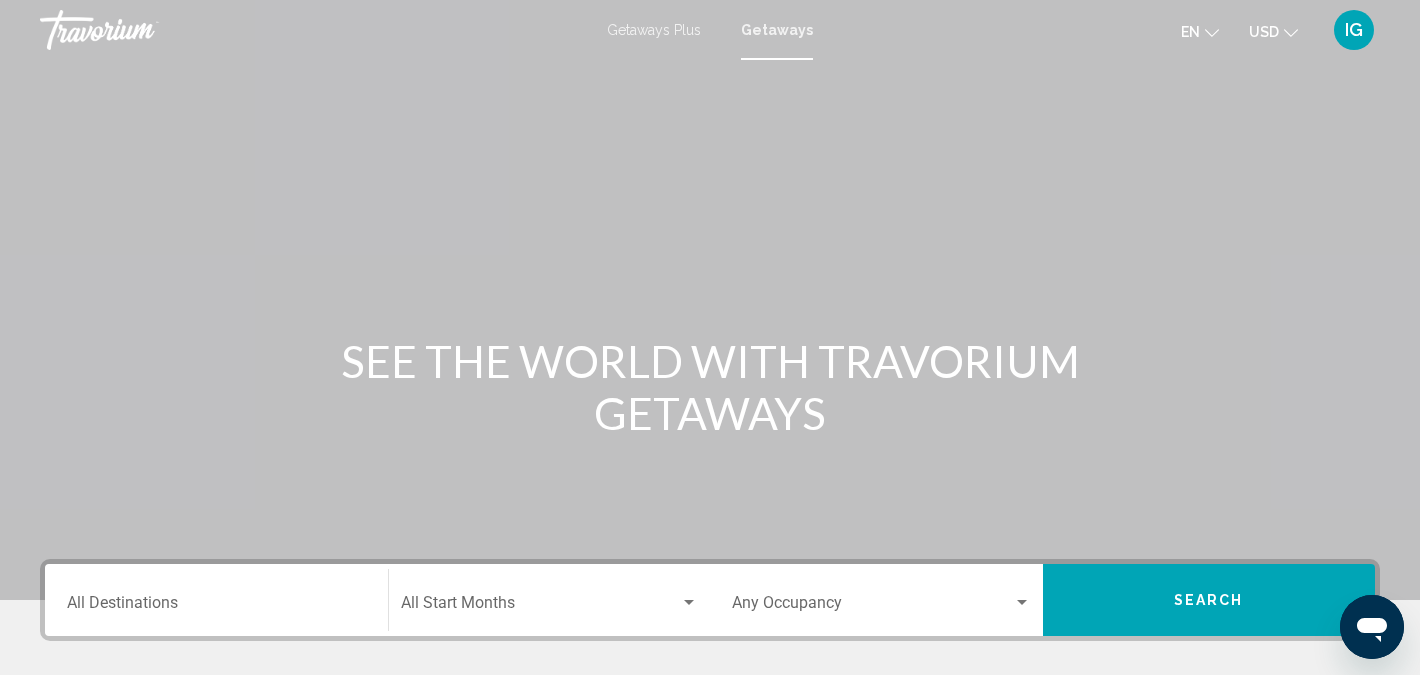 click on "Destination All Destinations" at bounding box center [216, 607] 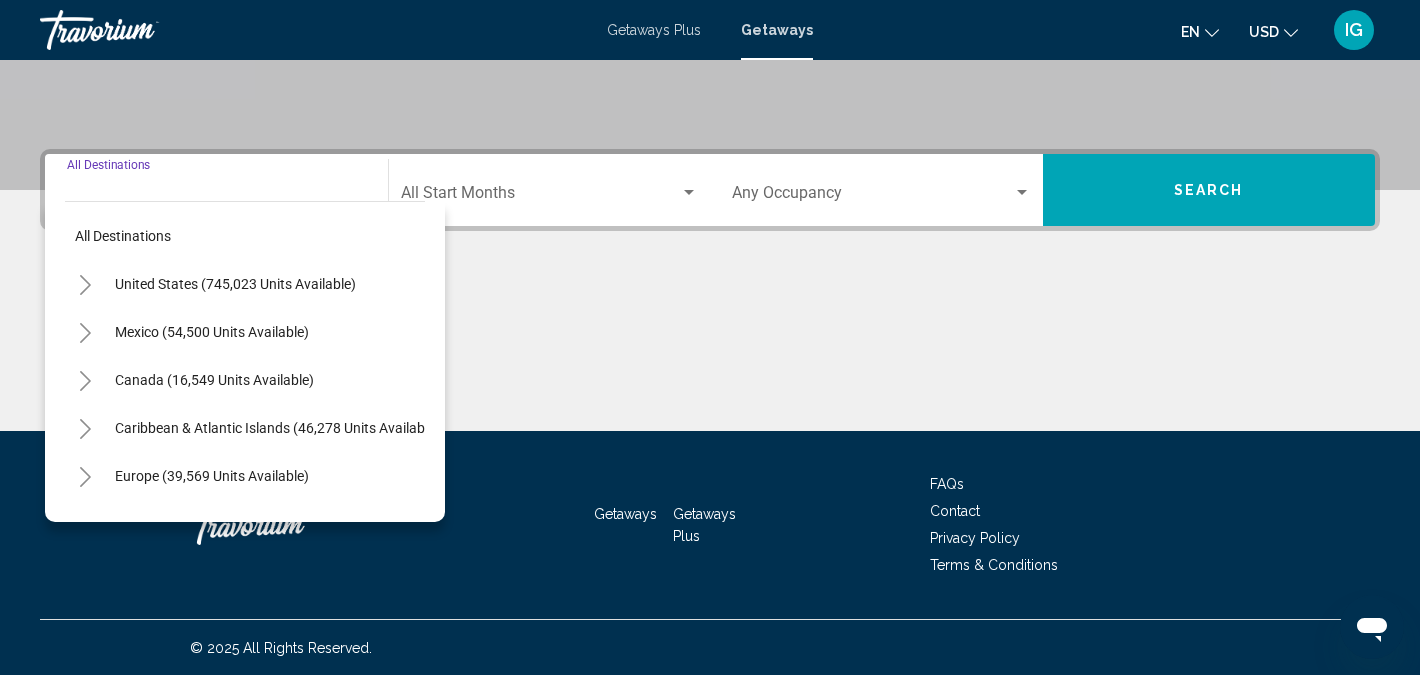 scroll, scrollTop: 411, scrollLeft: 0, axis: vertical 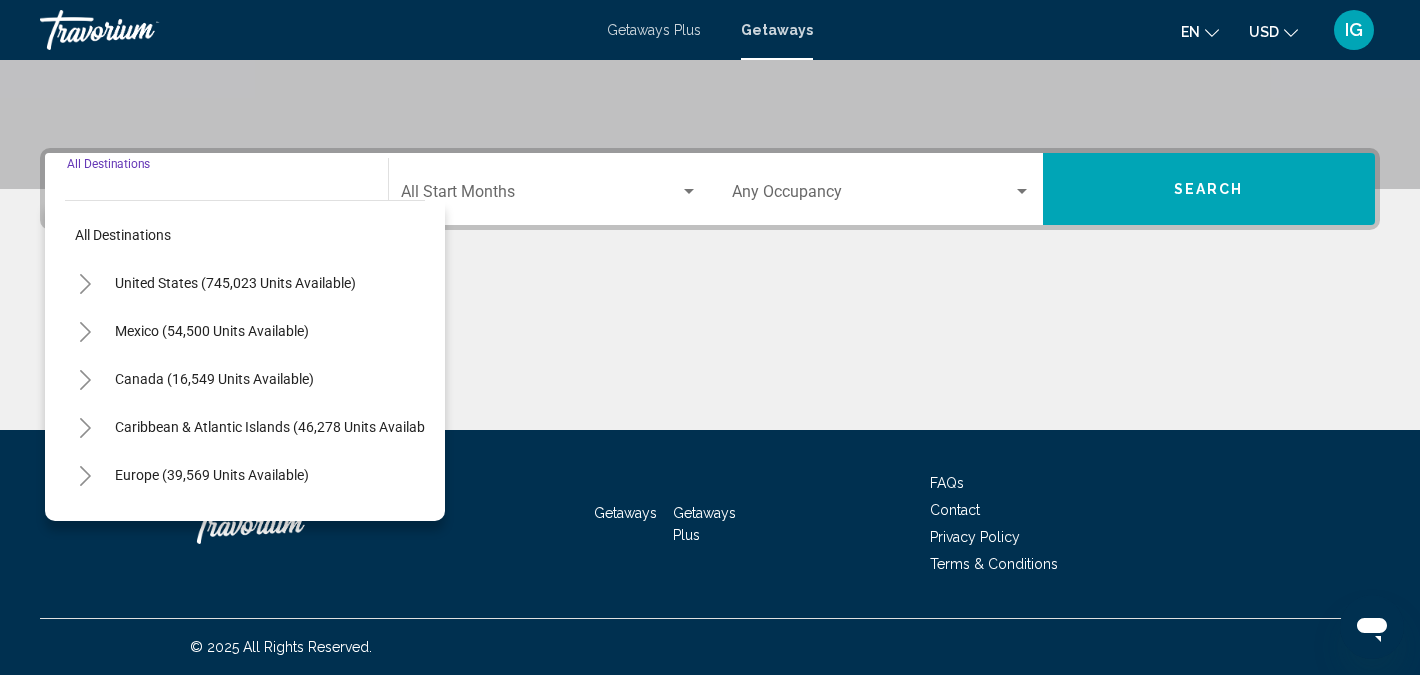 click 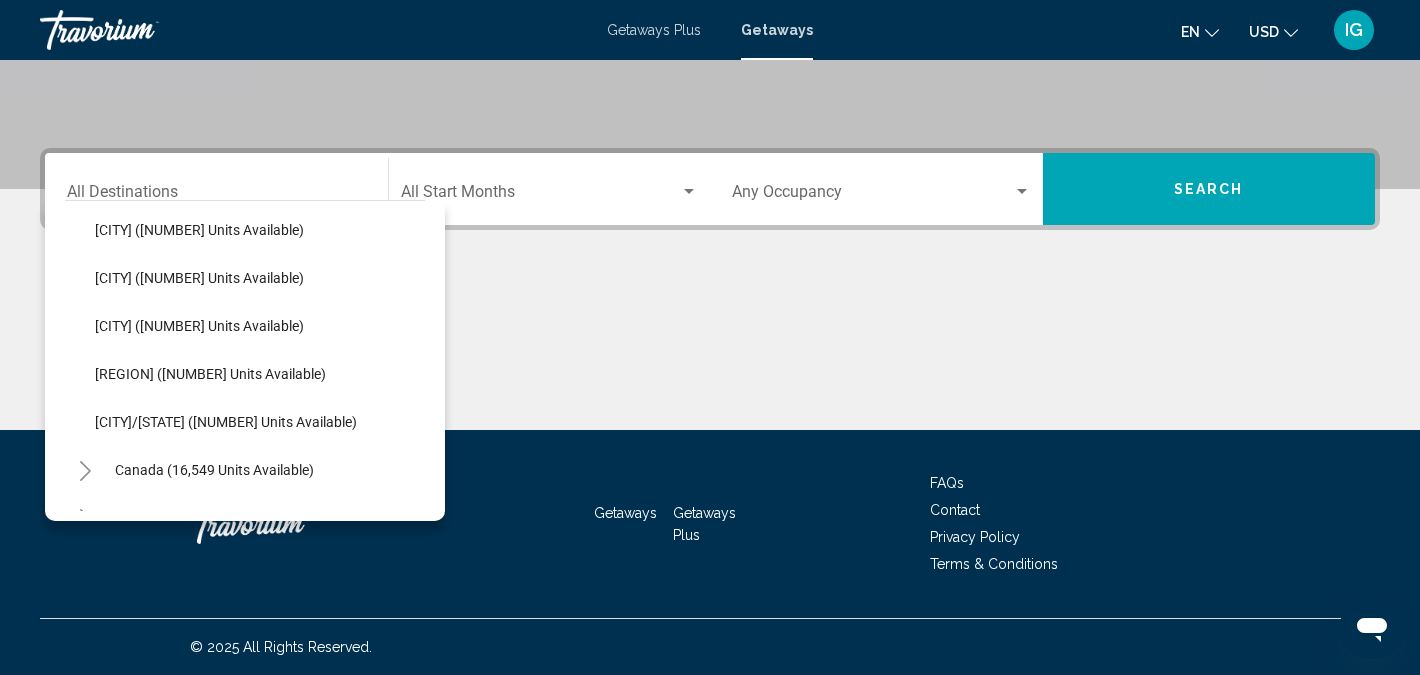 scroll, scrollTop: 443, scrollLeft: 0, axis: vertical 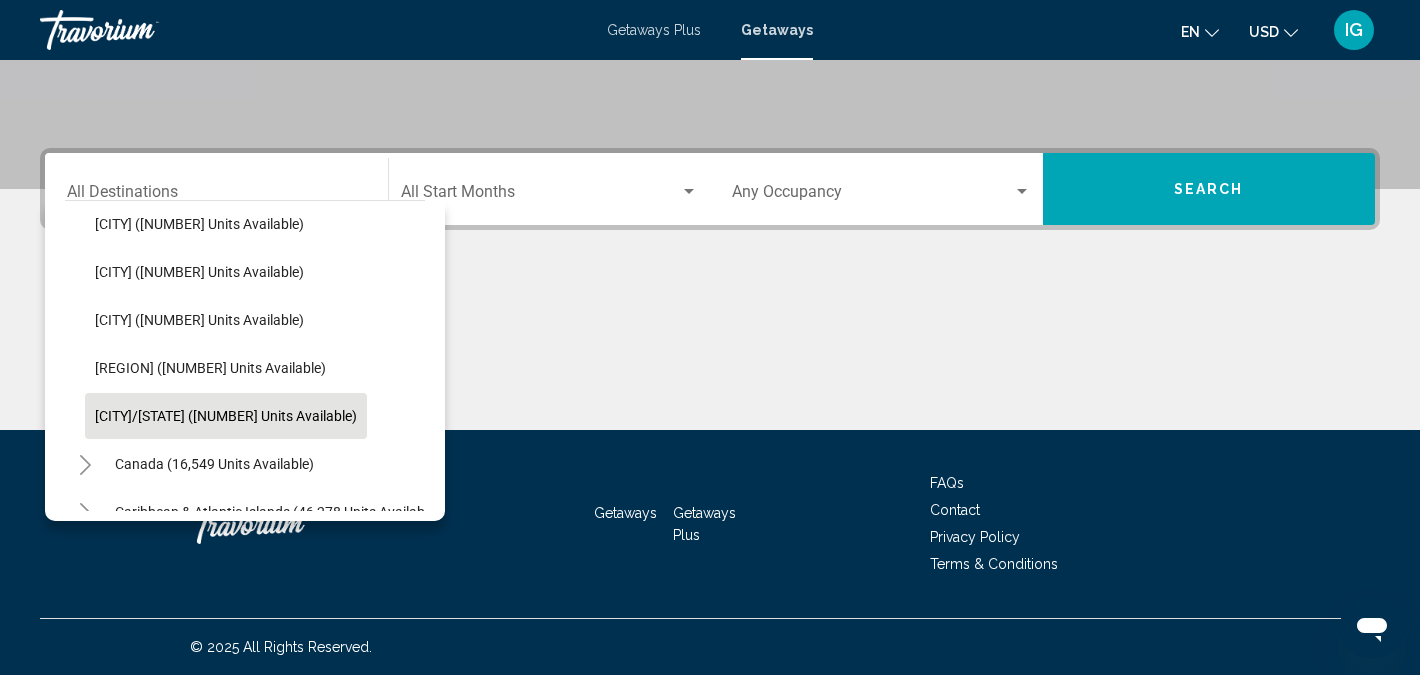 click on "Puerto Vallarta/Jalisco (7,253 units available)" 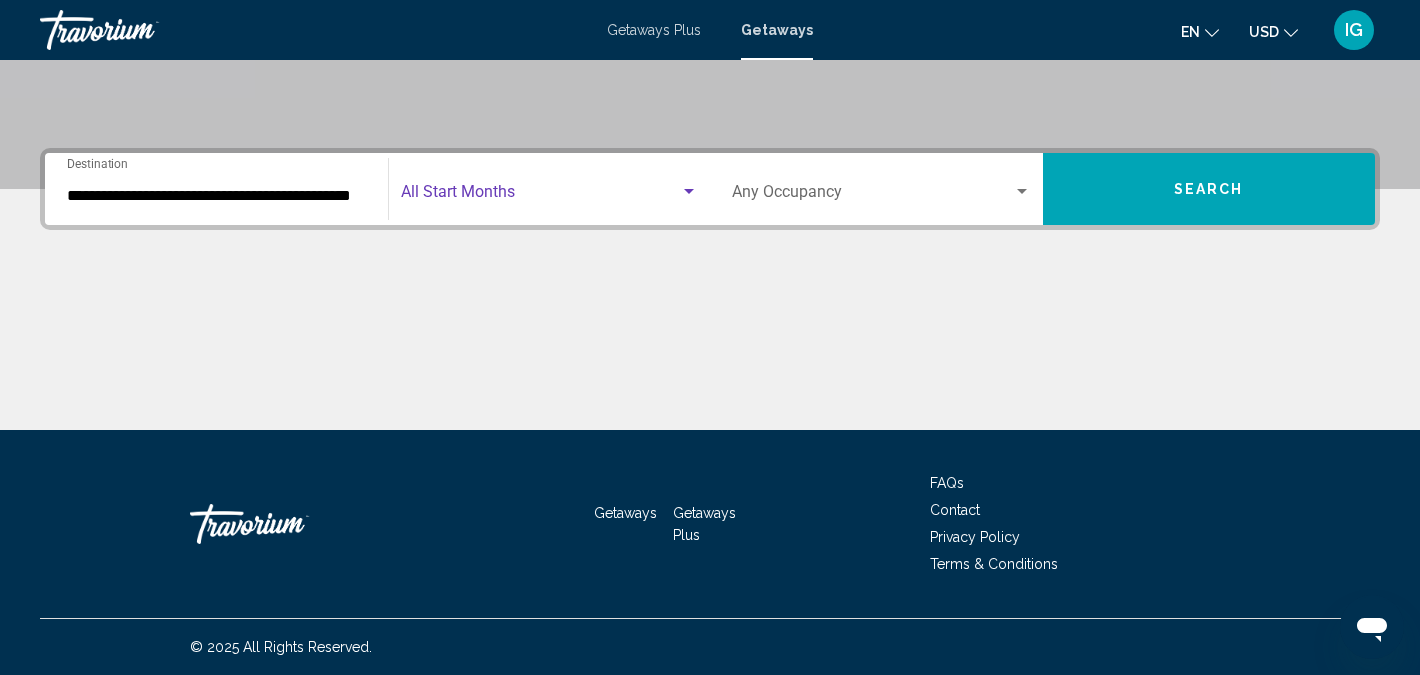 click at bounding box center (541, 196) 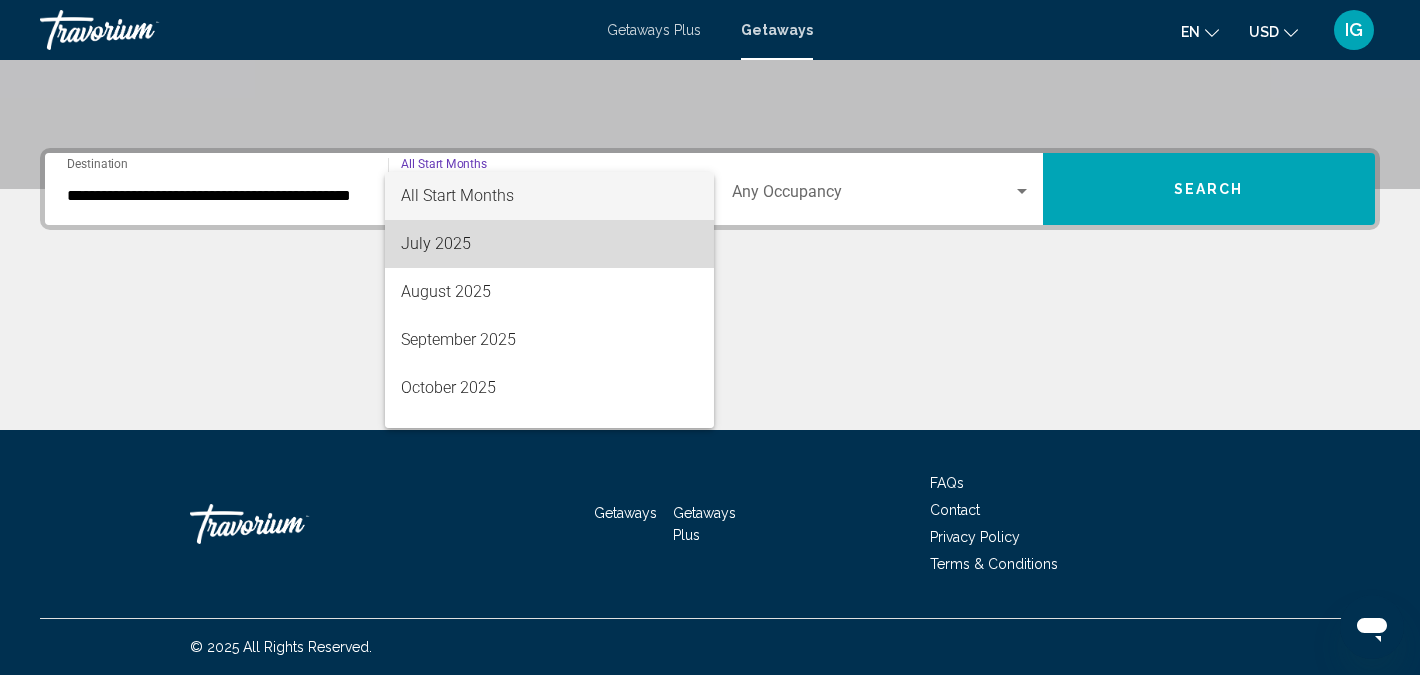 click on "July 2025" at bounding box center [550, 244] 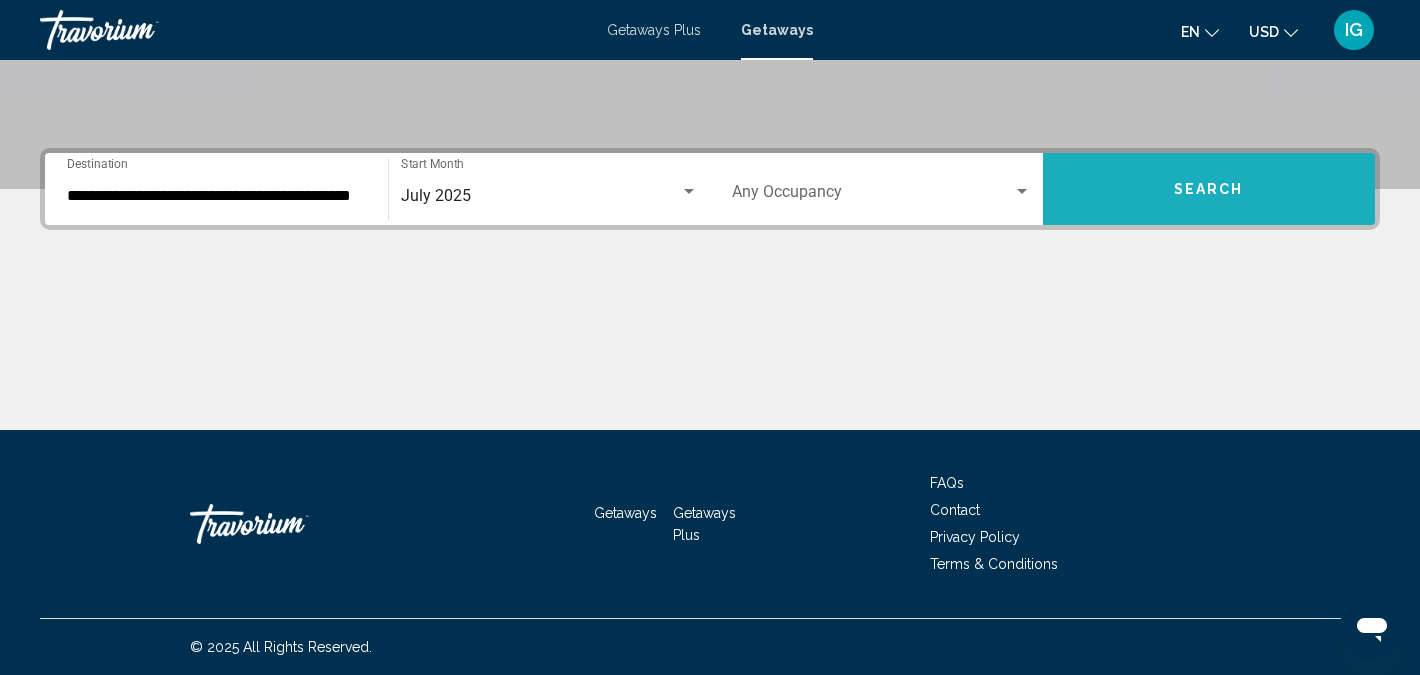 click on "Search" at bounding box center [1209, 189] 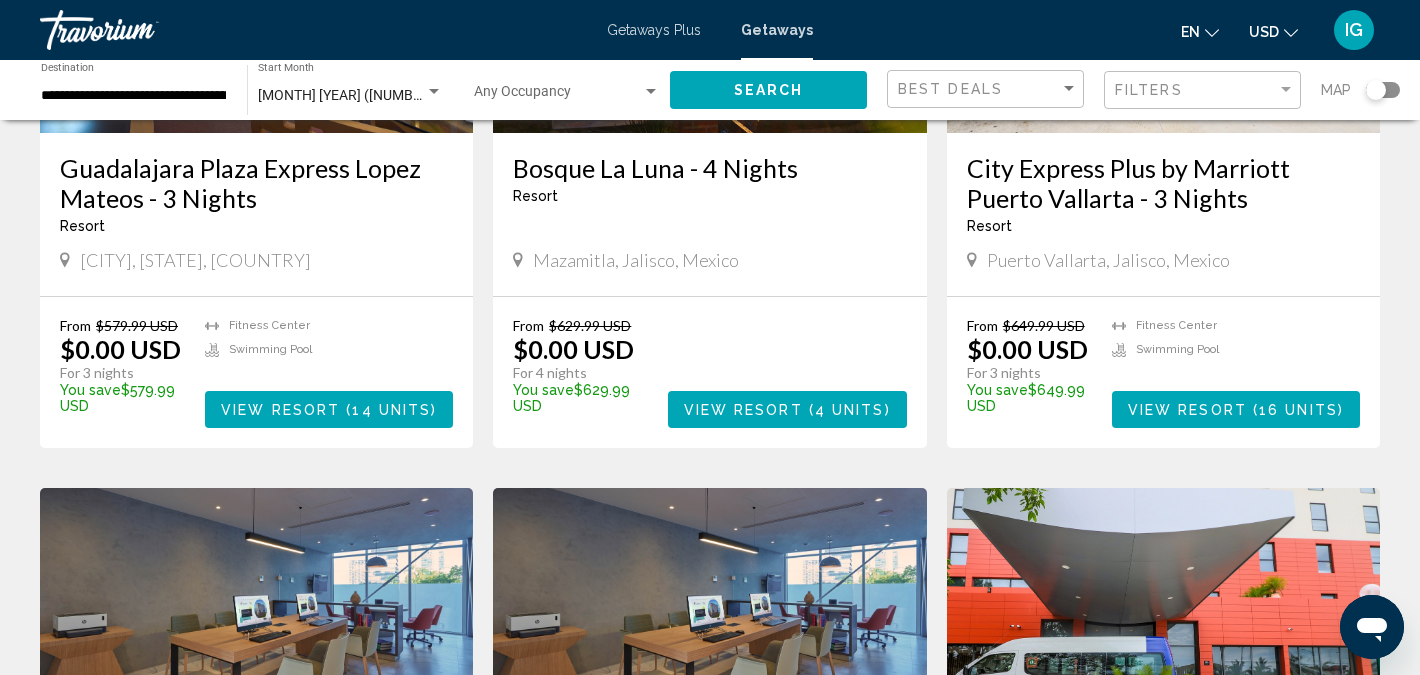 scroll, scrollTop: 398, scrollLeft: 0, axis: vertical 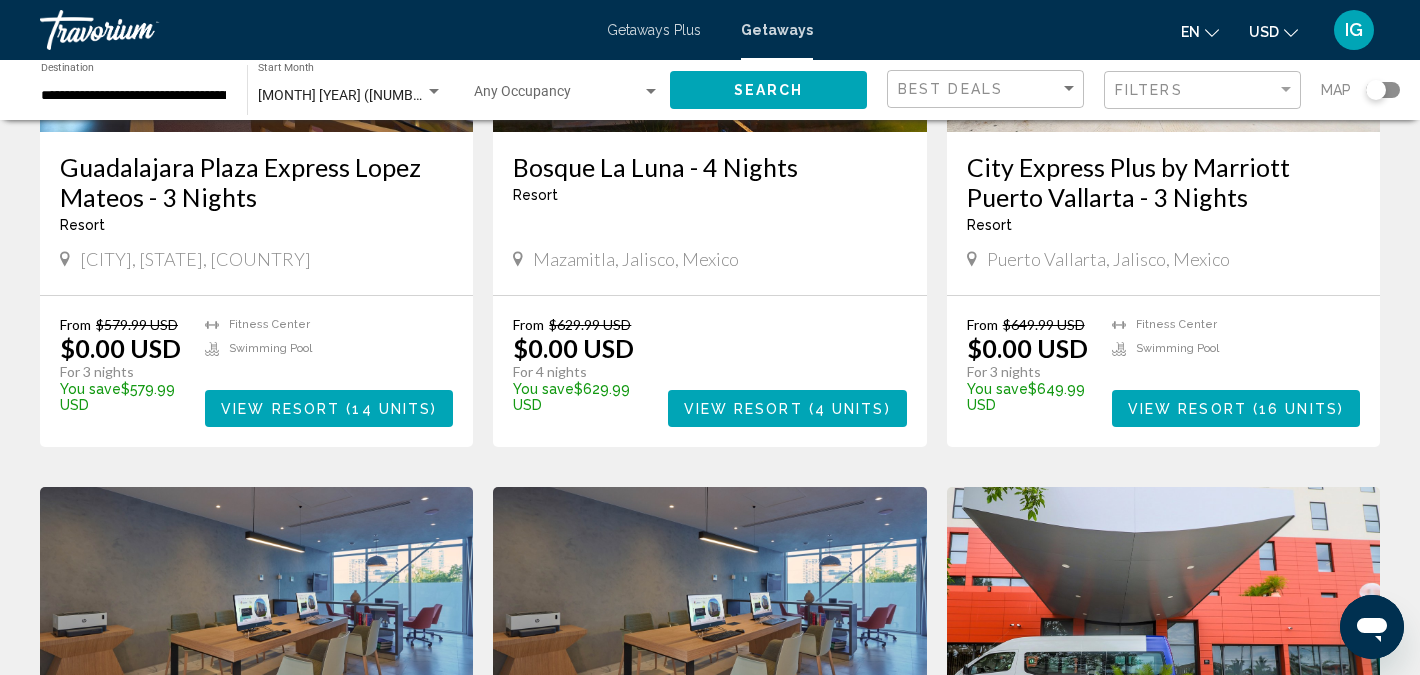 click on "16 units" at bounding box center (1298, 409) 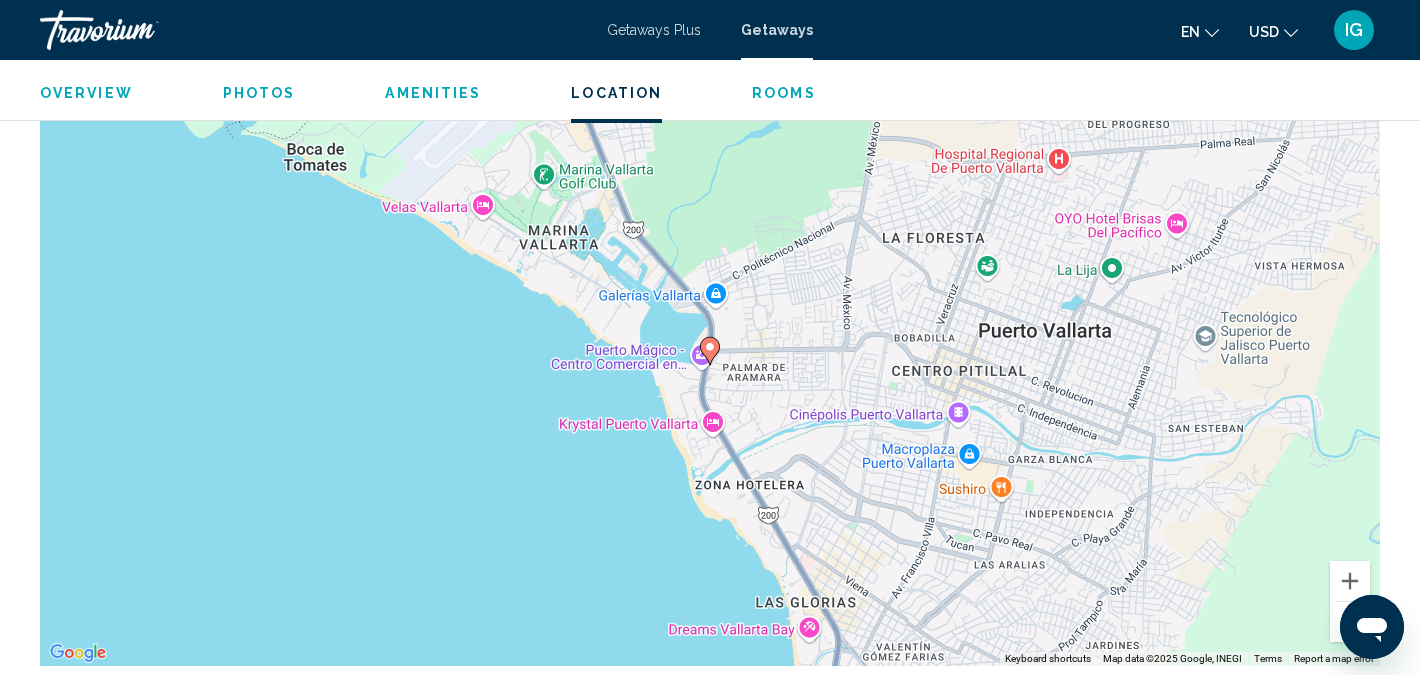 scroll, scrollTop: 1987, scrollLeft: 0, axis: vertical 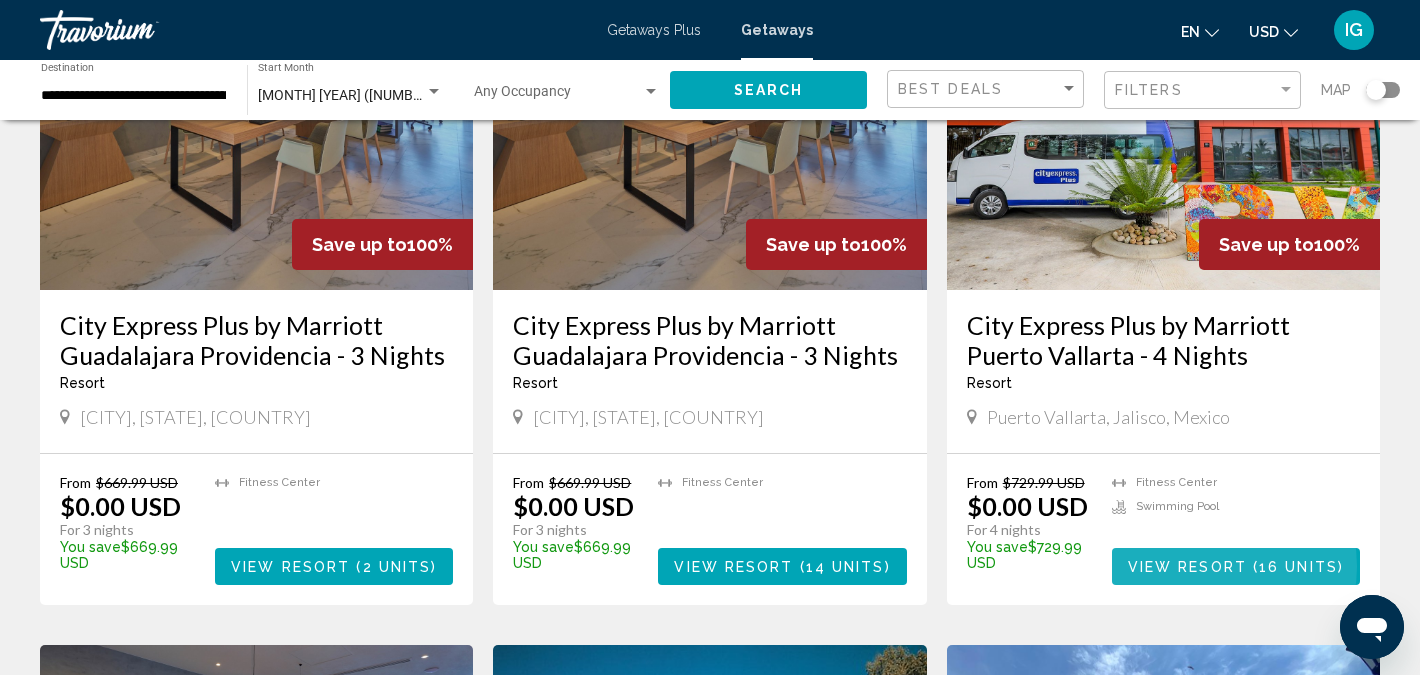 click on "View Resort" at bounding box center [1187, 567] 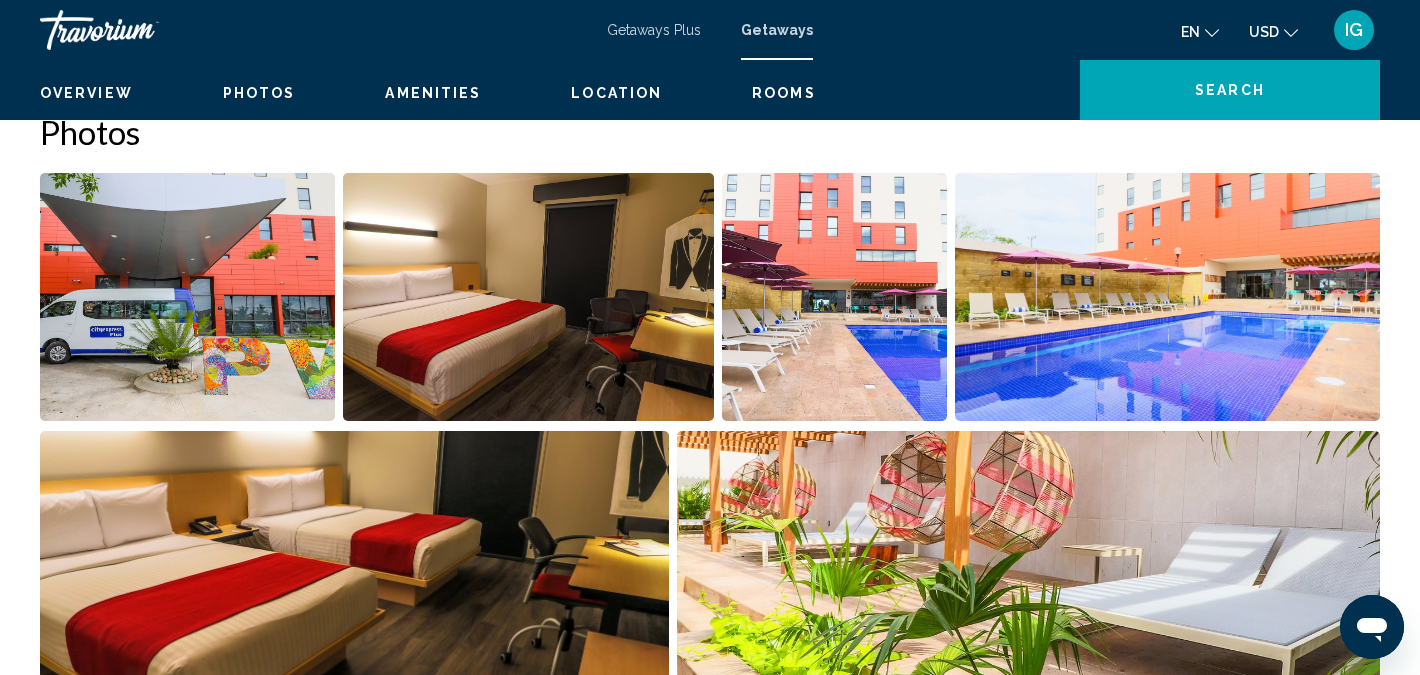 scroll, scrollTop: 22, scrollLeft: 0, axis: vertical 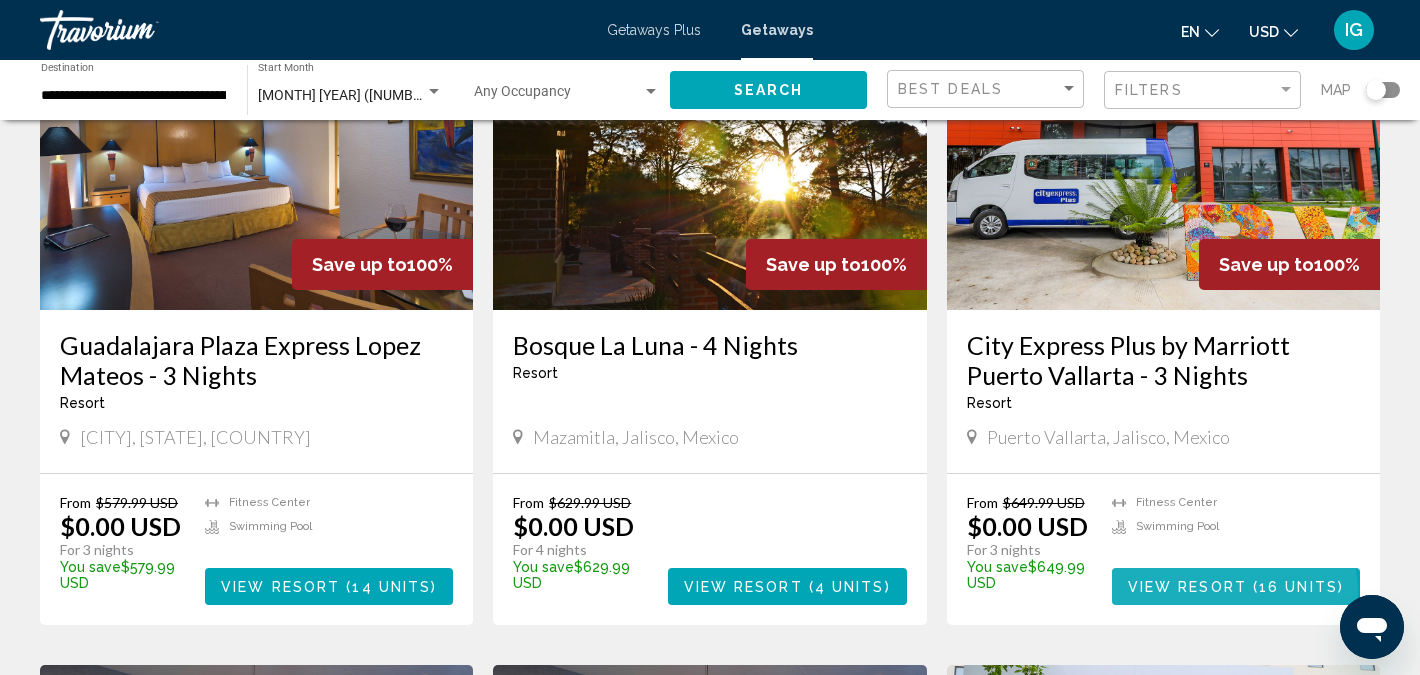 click on "View Resort" at bounding box center [1187, 587] 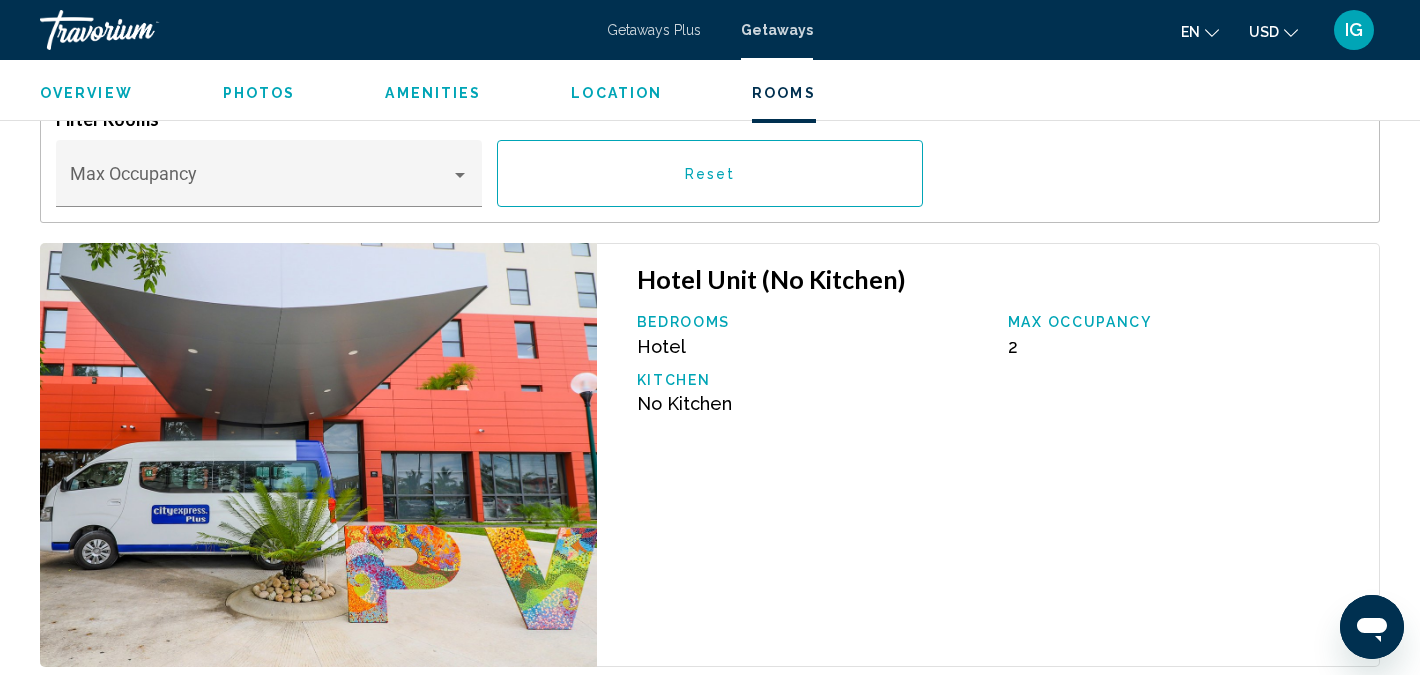 scroll, scrollTop: 2753, scrollLeft: 0, axis: vertical 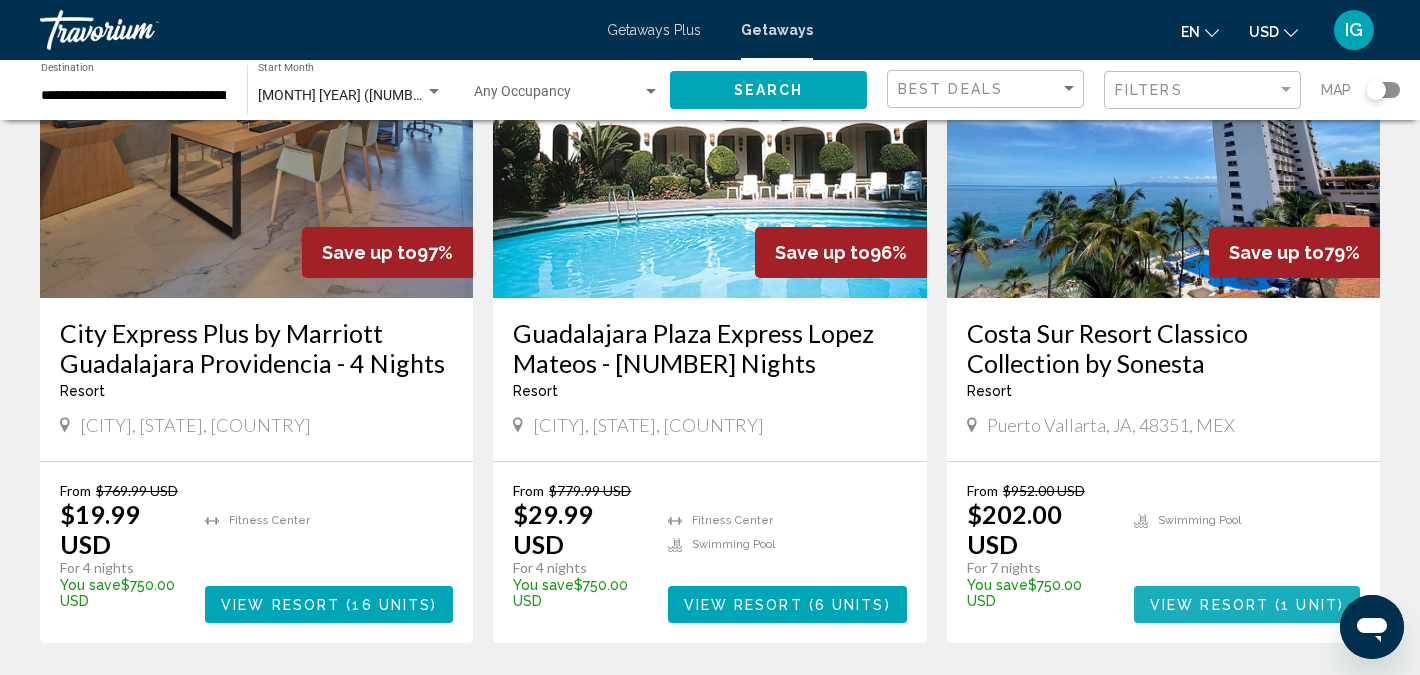 click on "View Resort" at bounding box center [1209, 605] 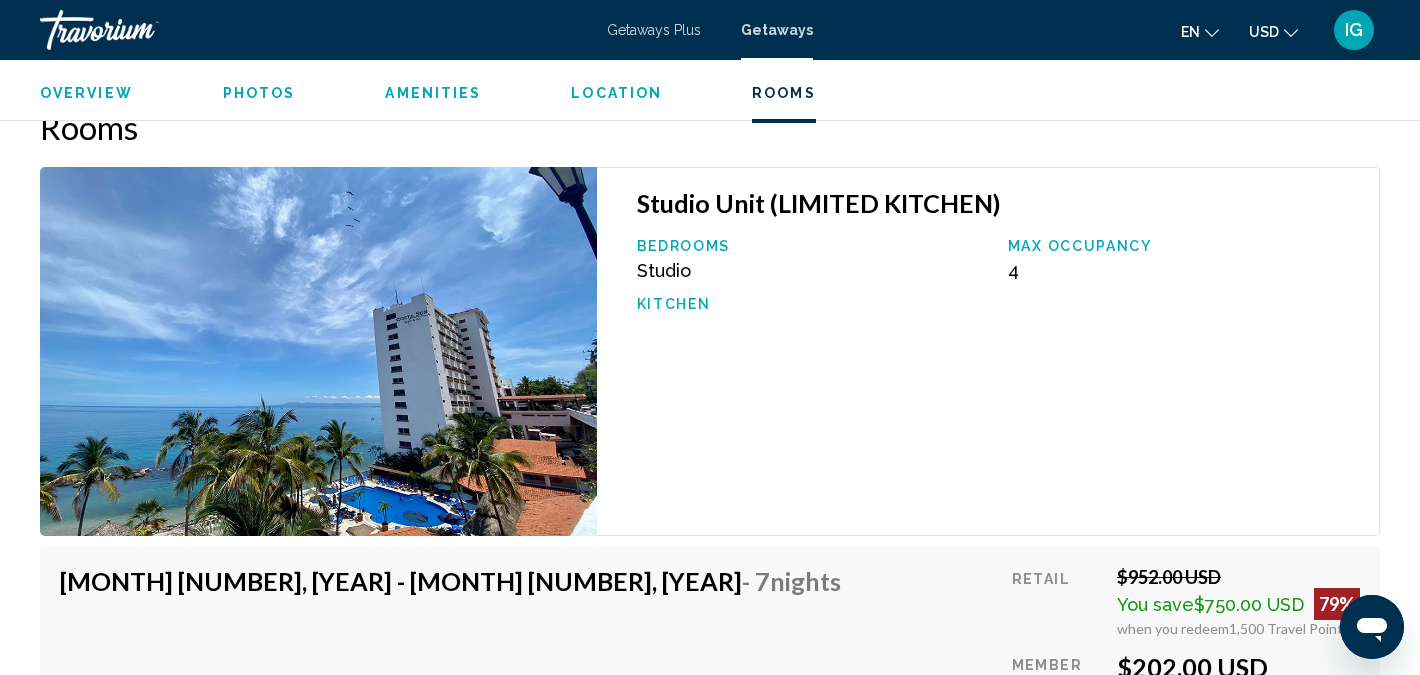 scroll, scrollTop: 2869, scrollLeft: 0, axis: vertical 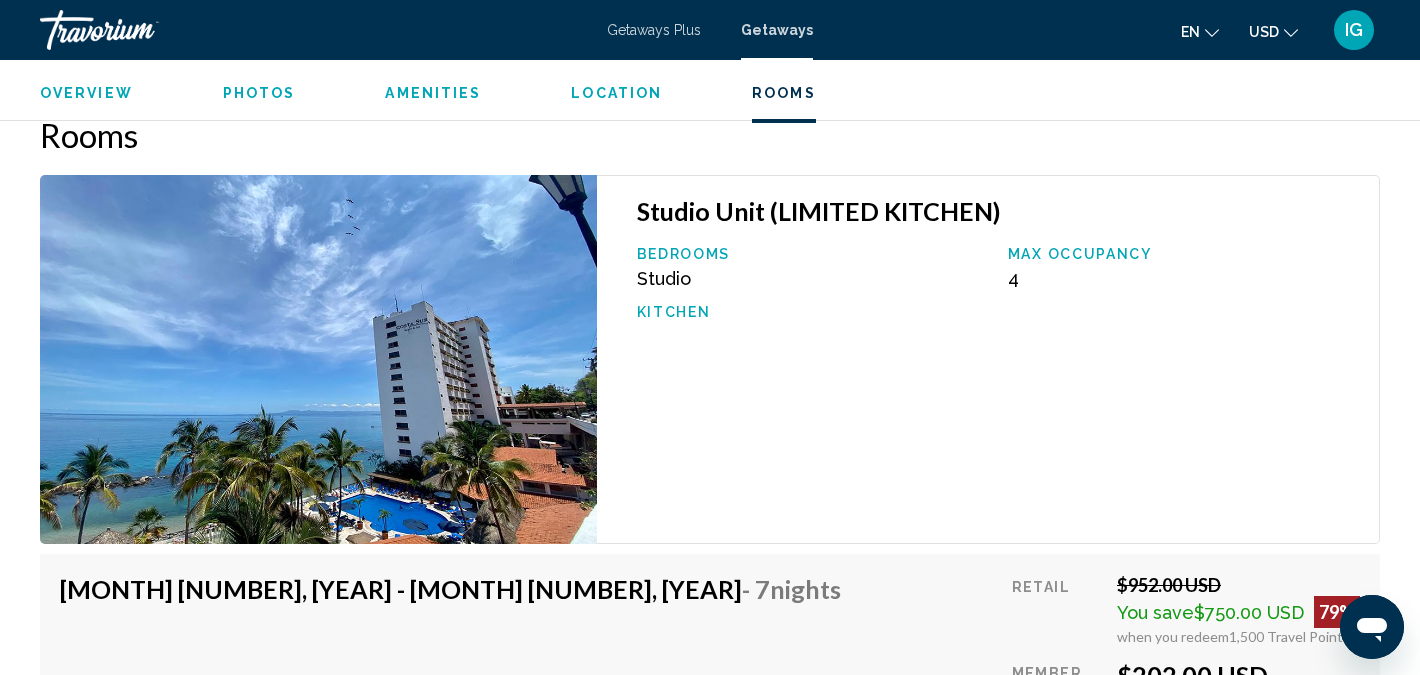 click at bounding box center (318, 359) 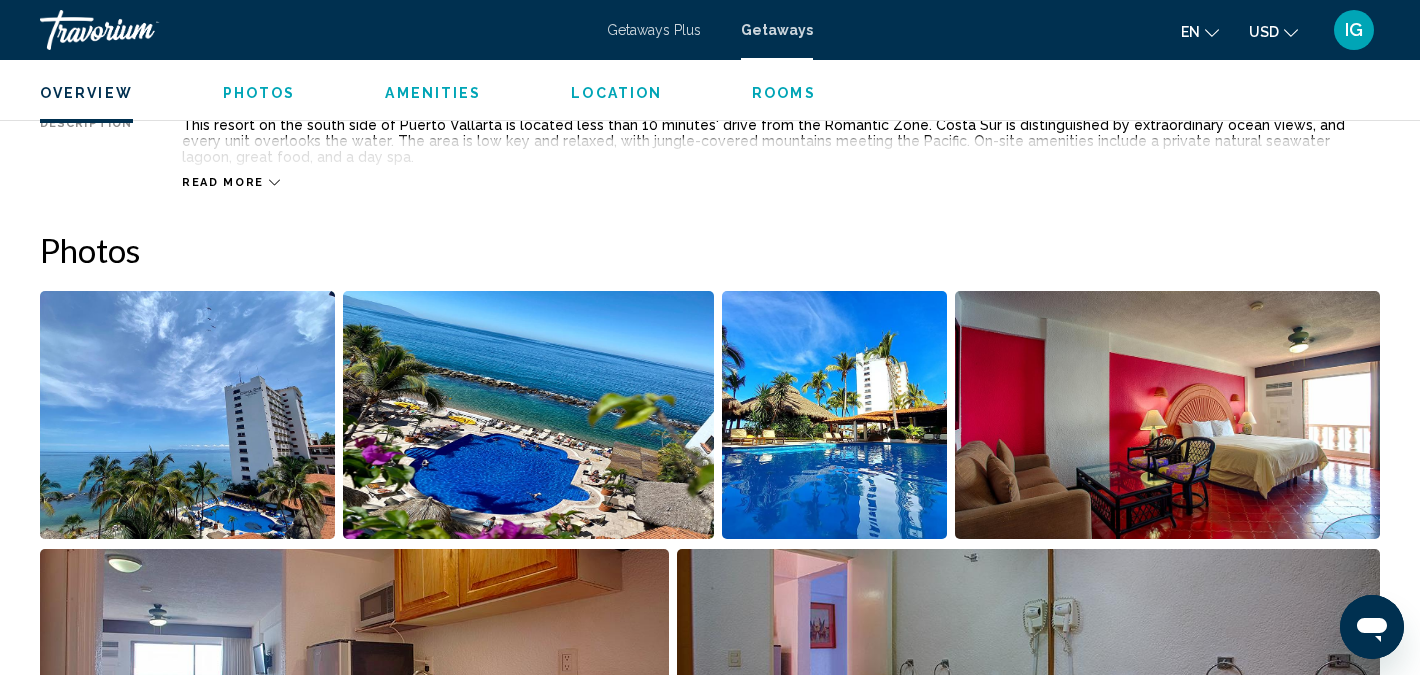 scroll, scrollTop: 779, scrollLeft: 0, axis: vertical 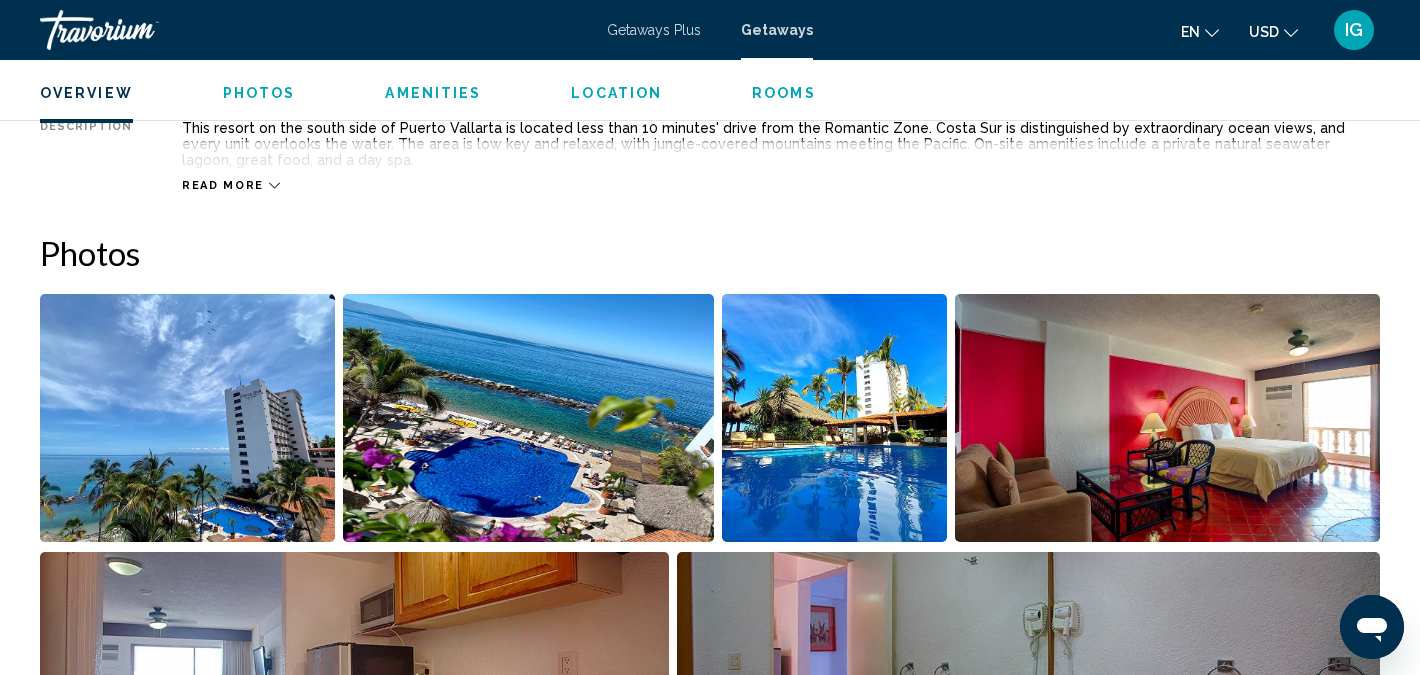 click 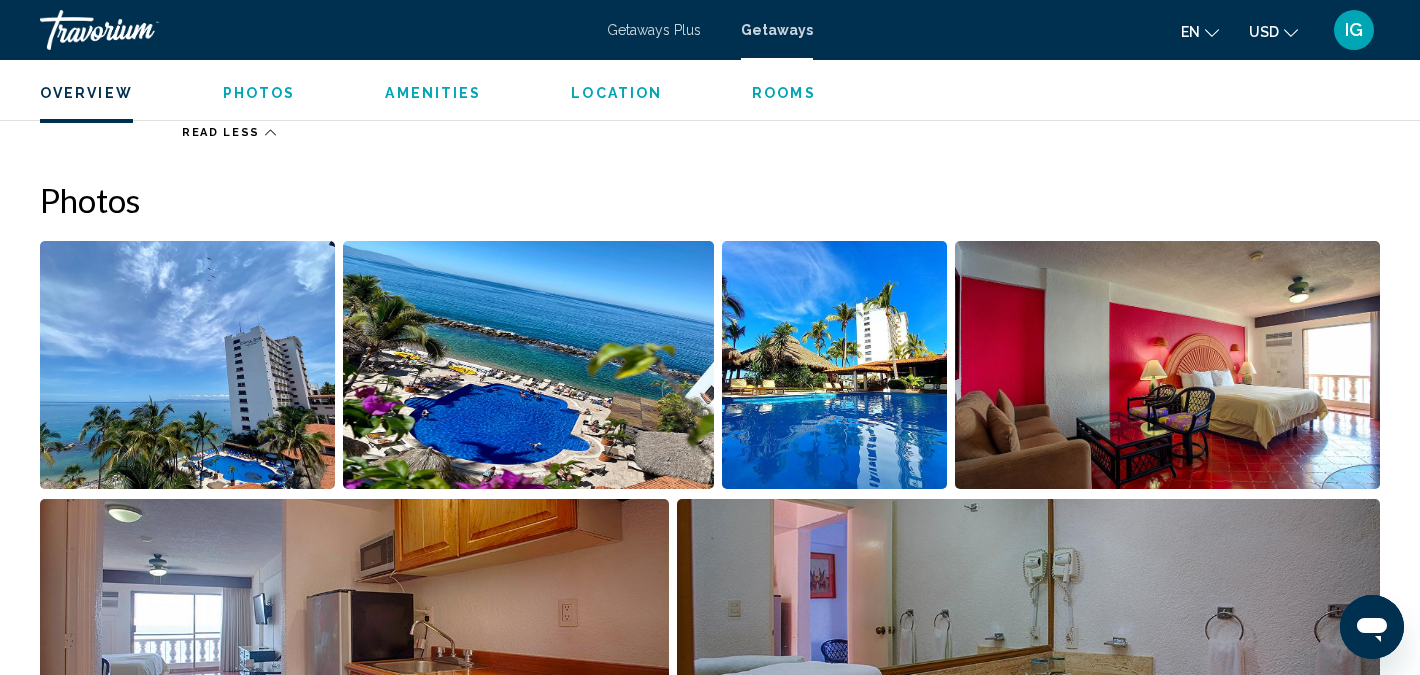 scroll, scrollTop: 838, scrollLeft: 0, axis: vertical 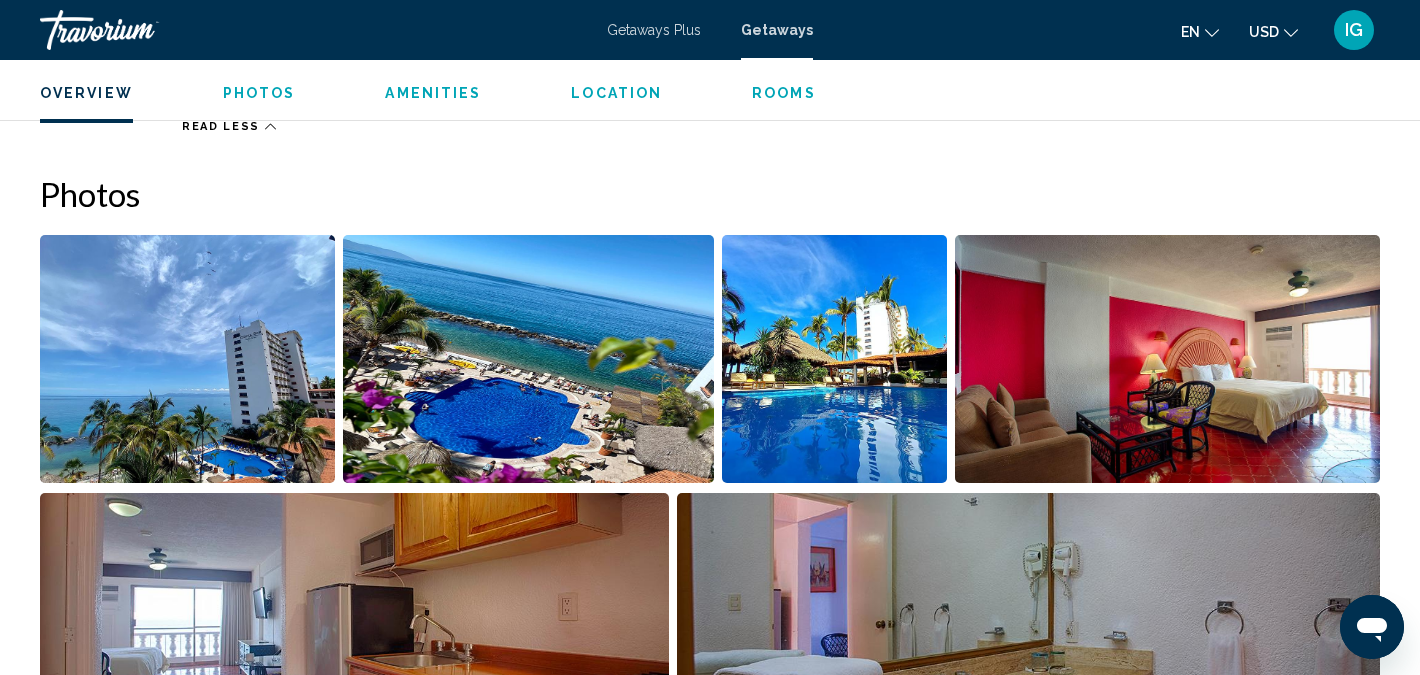 click at bounding box center [187, 359] 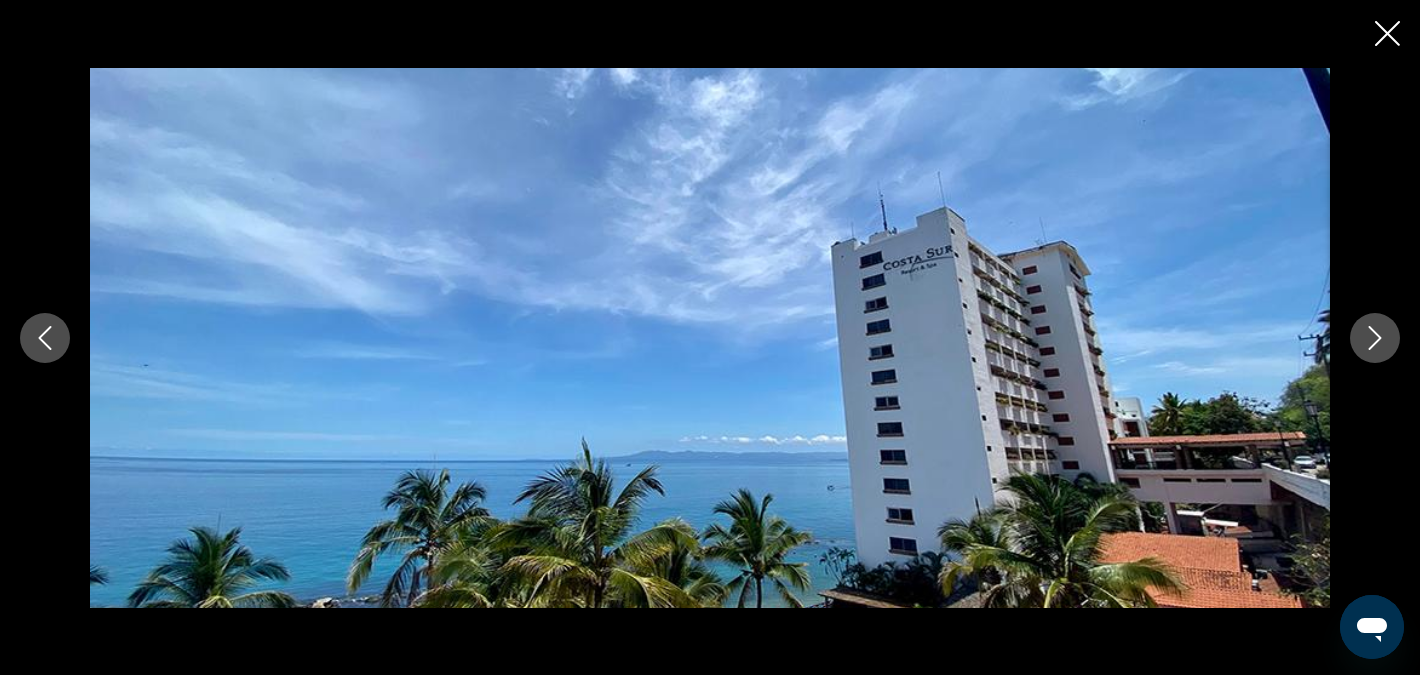 click 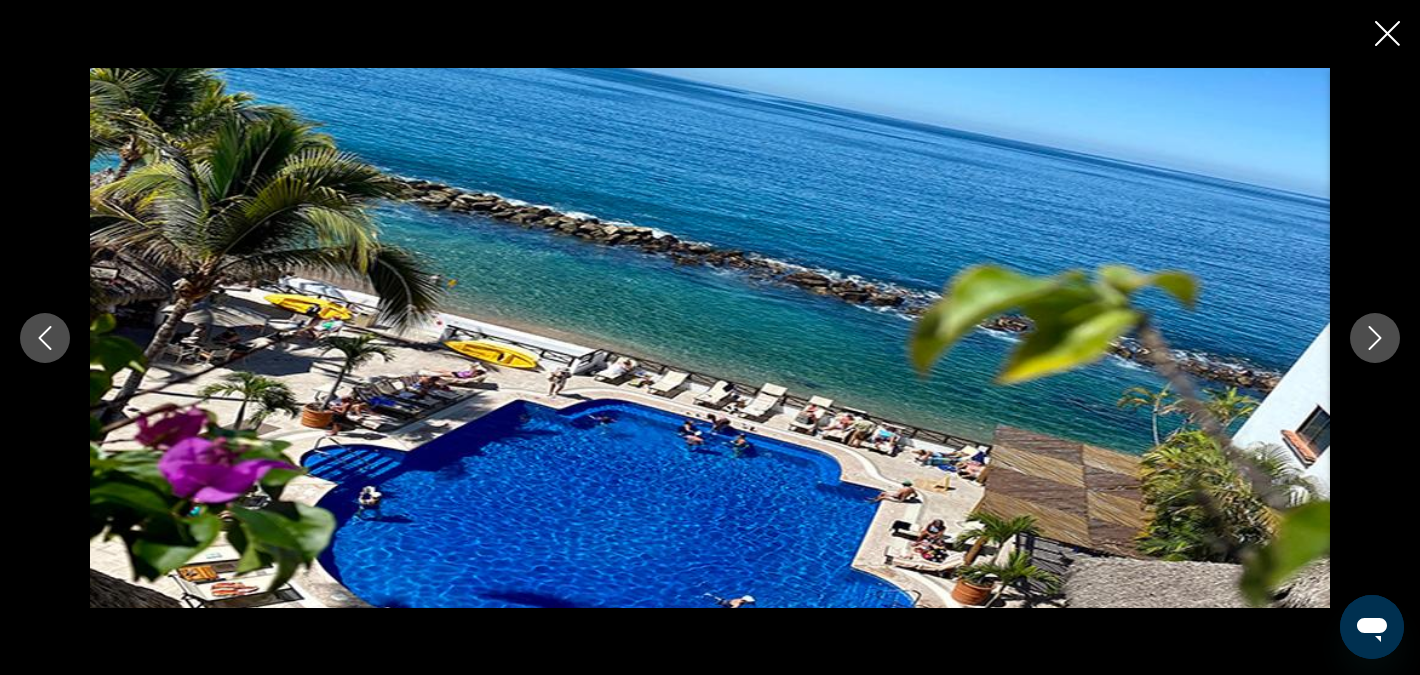 click 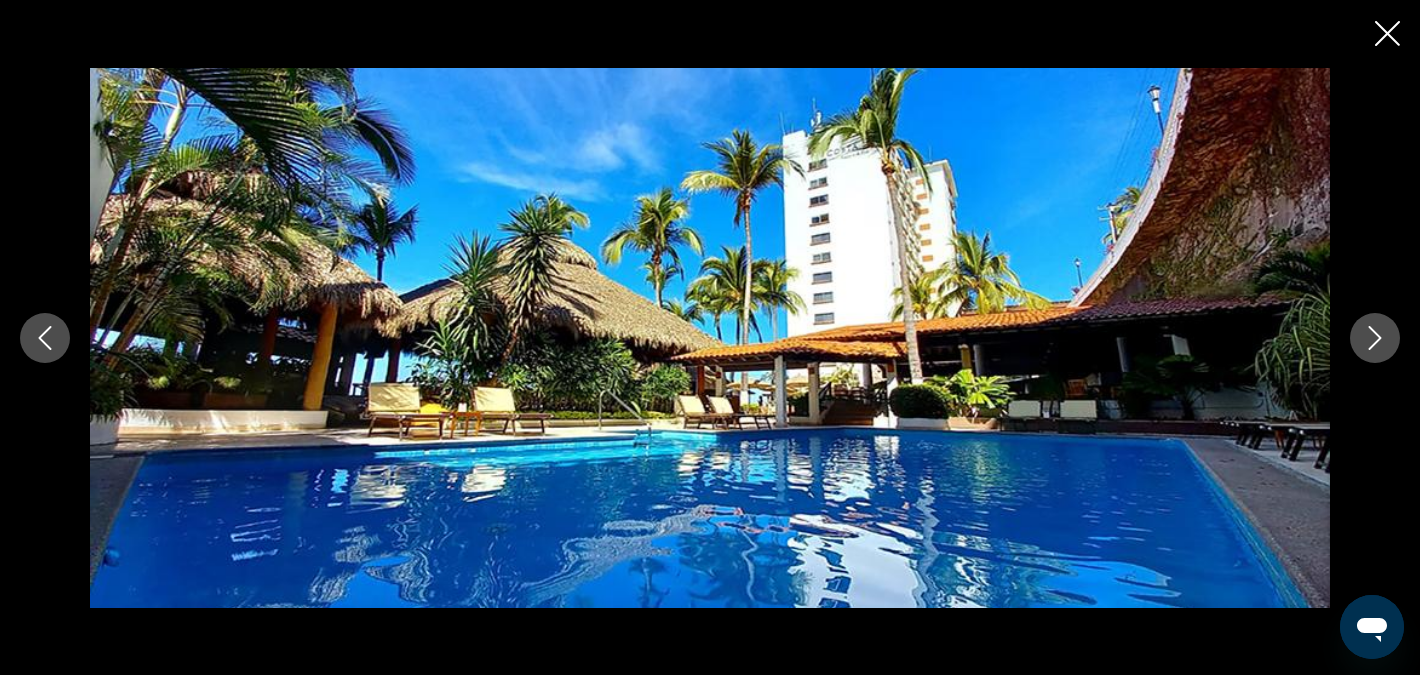 click 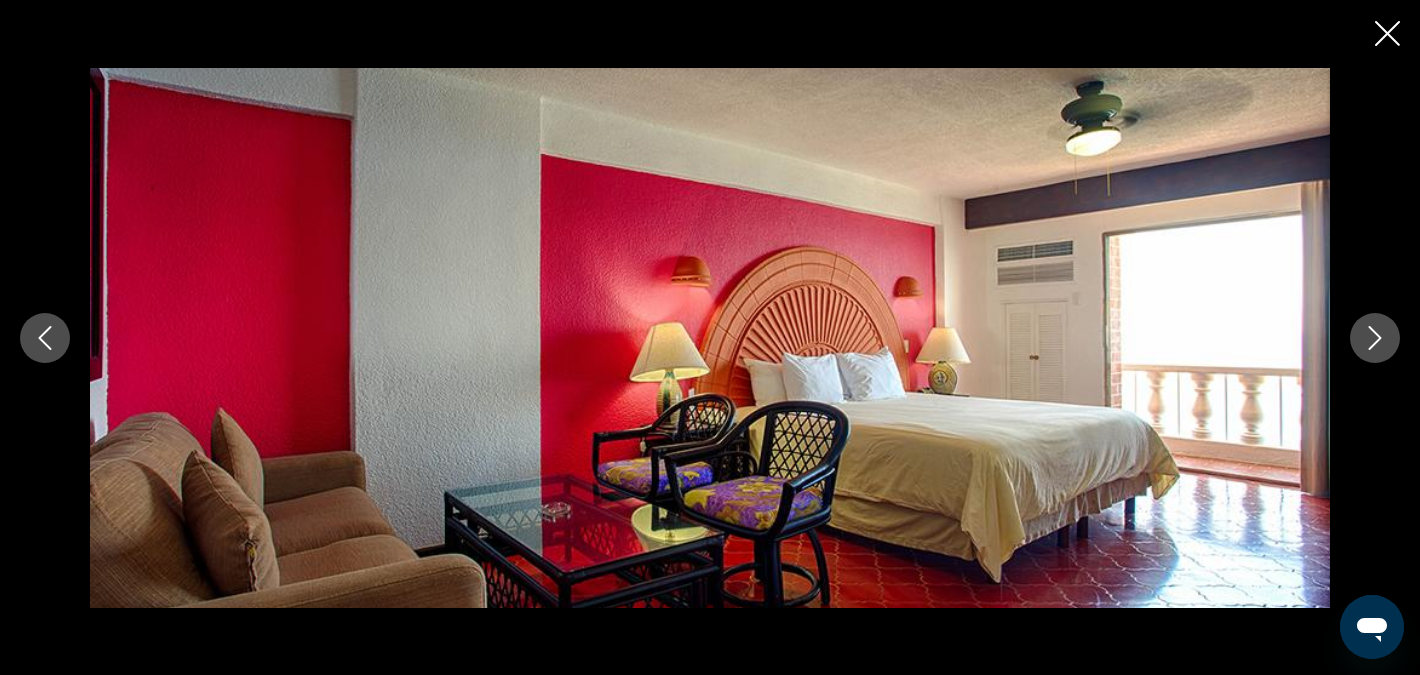 click 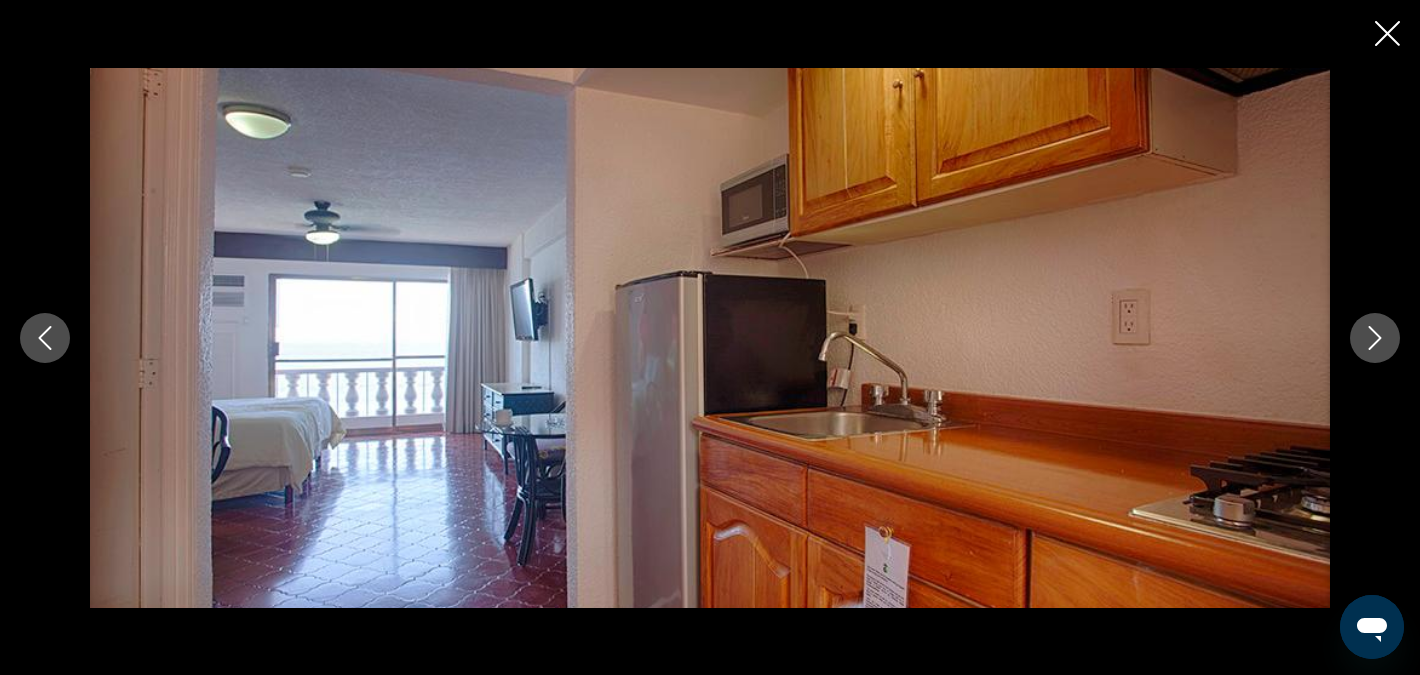 click 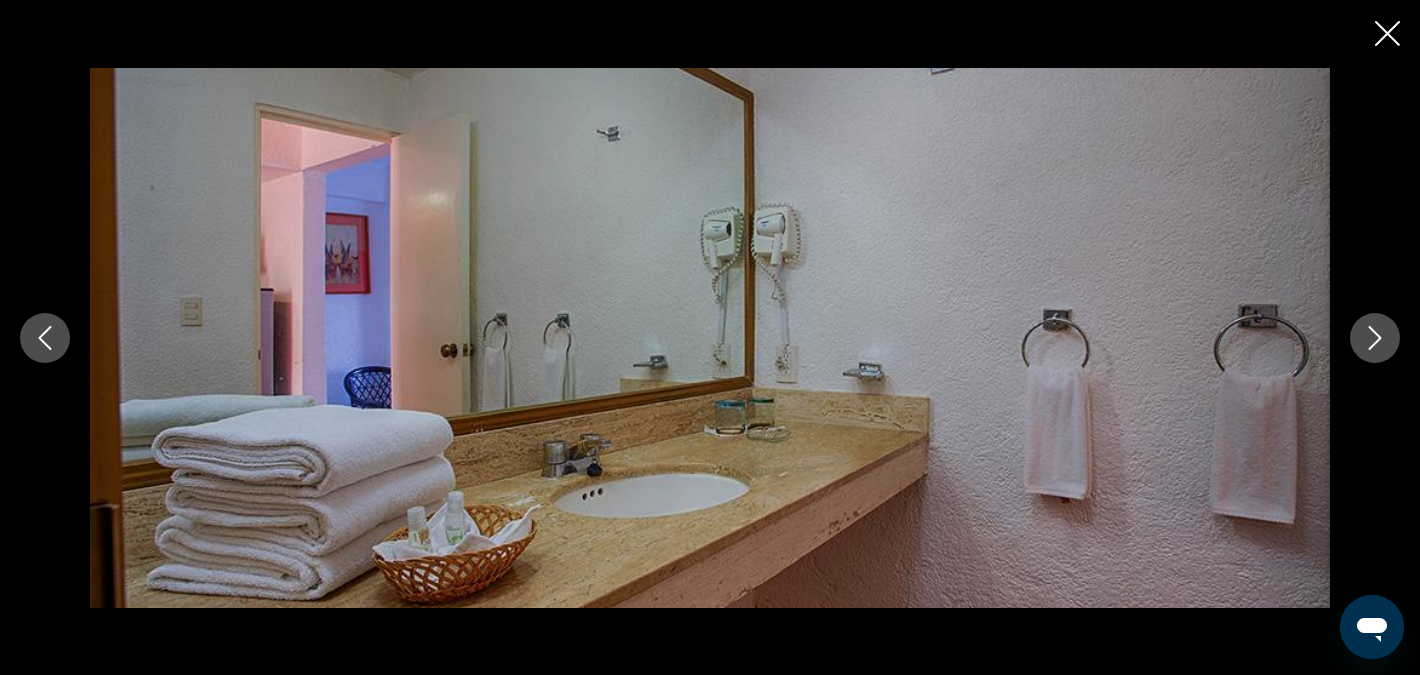 click 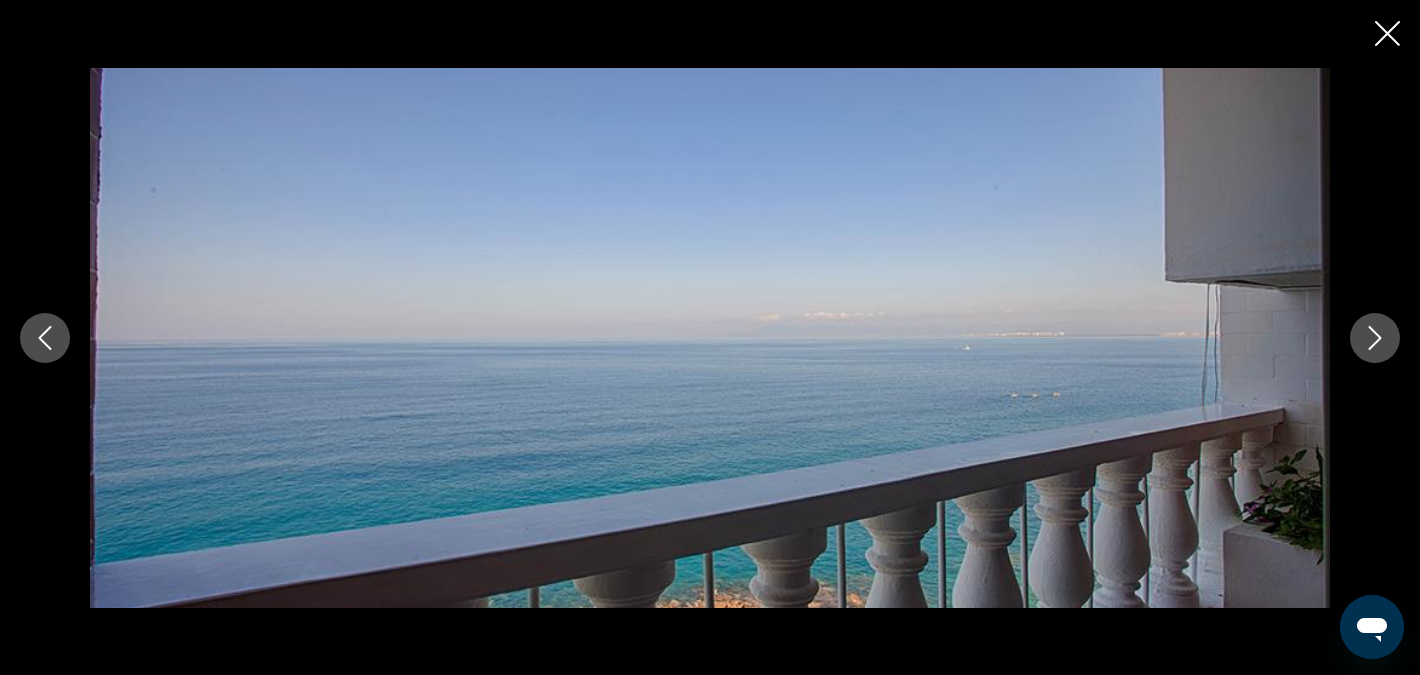 click 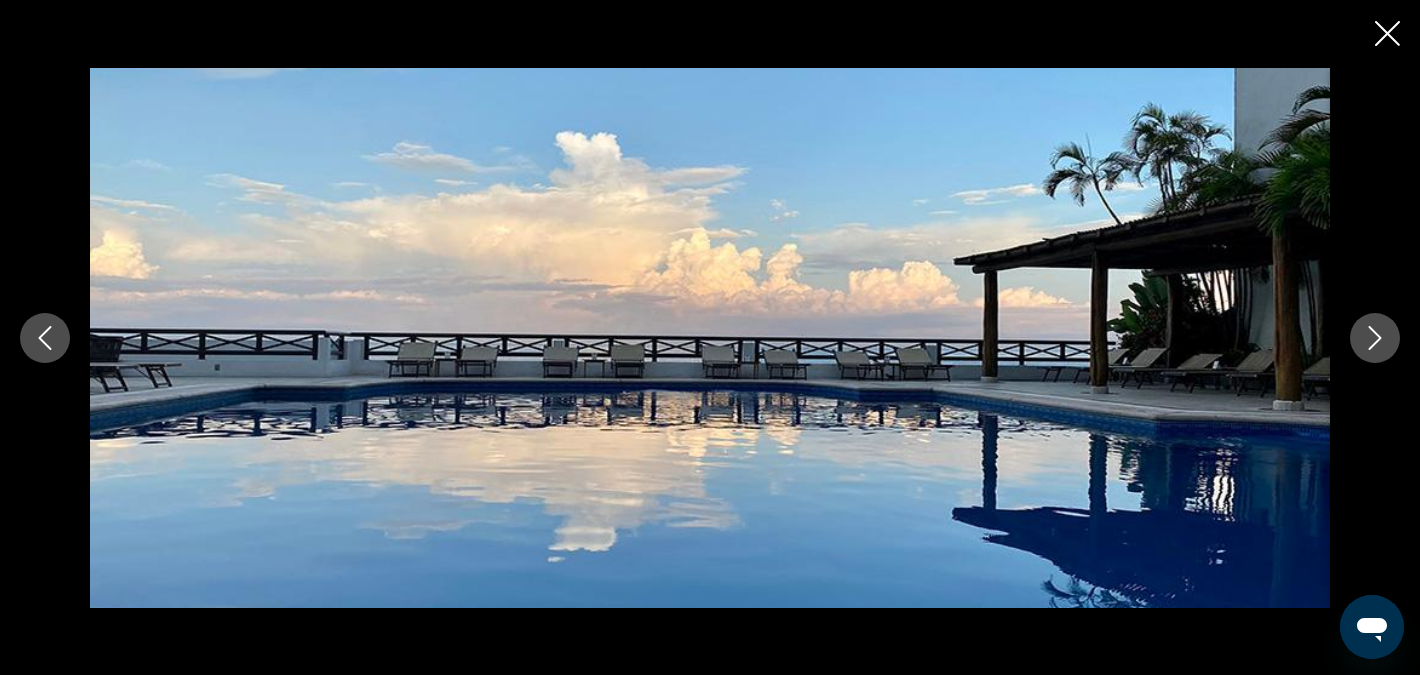 click 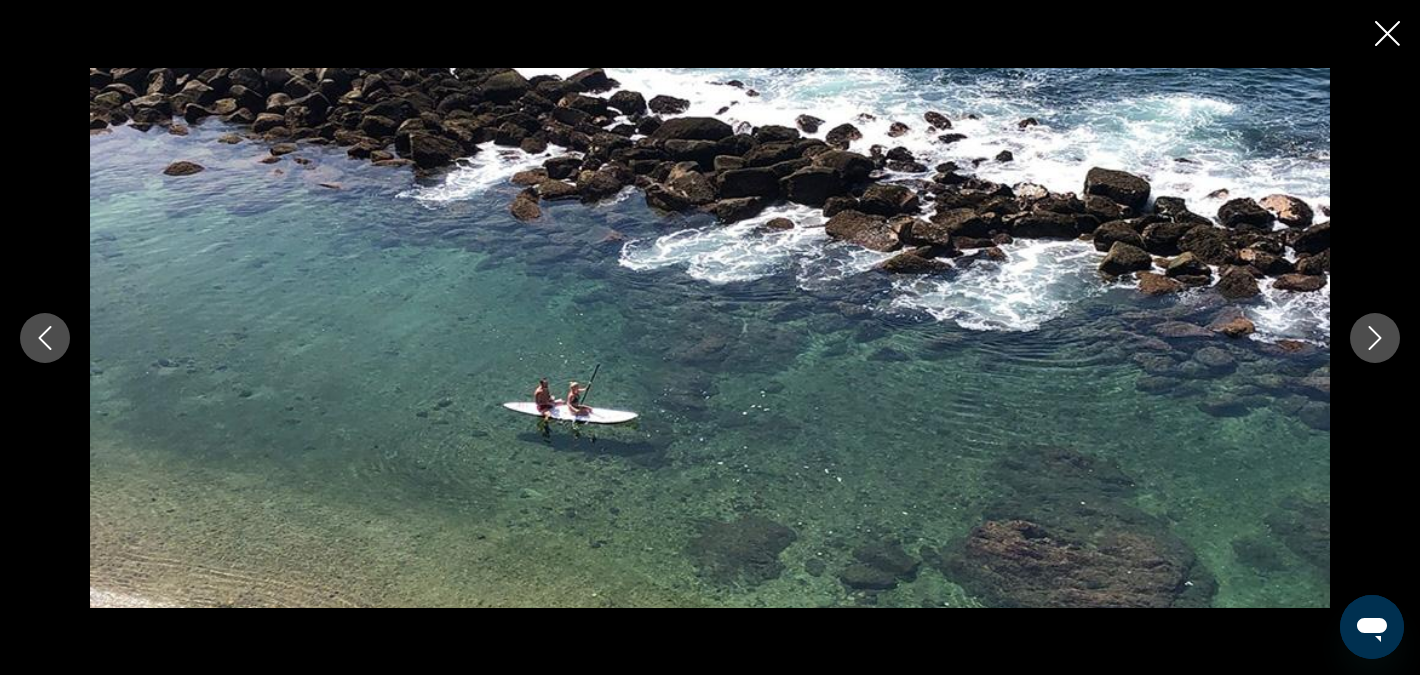 click 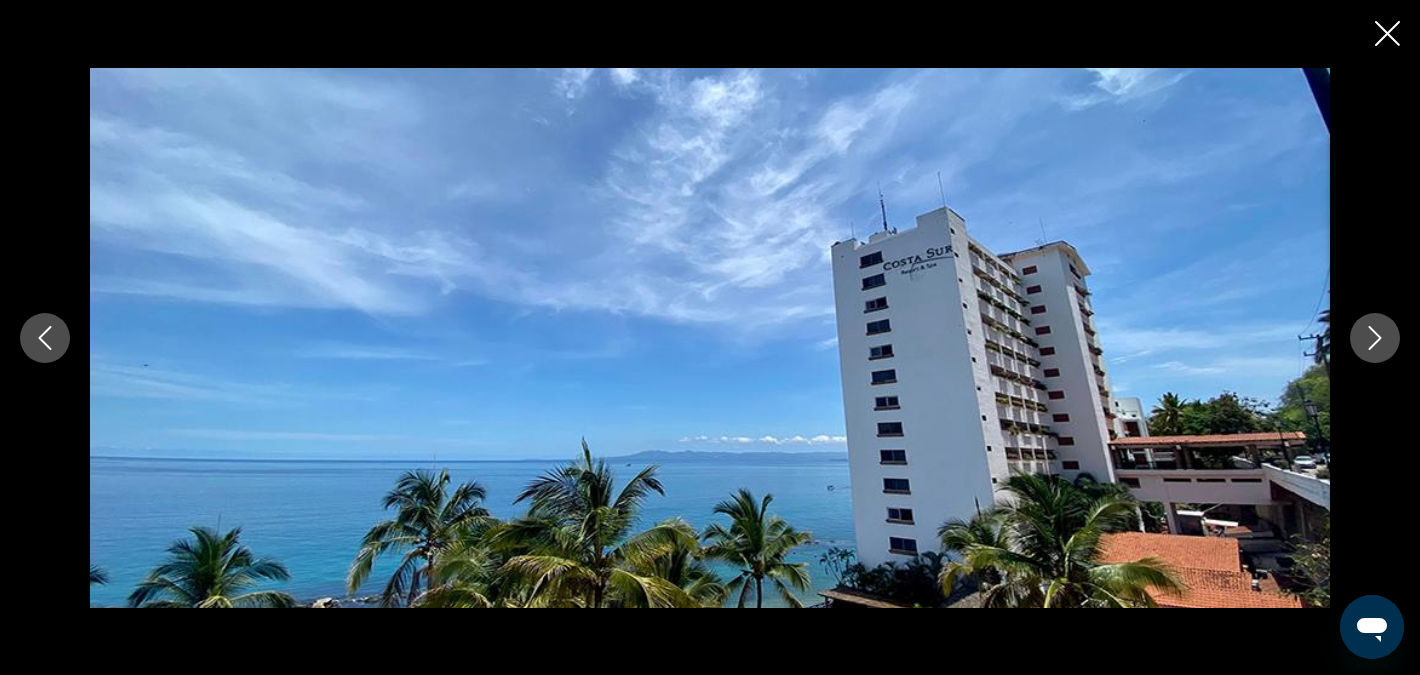 scroll, scrollTop: 1219, scrollLeft: 0, axis: vertical 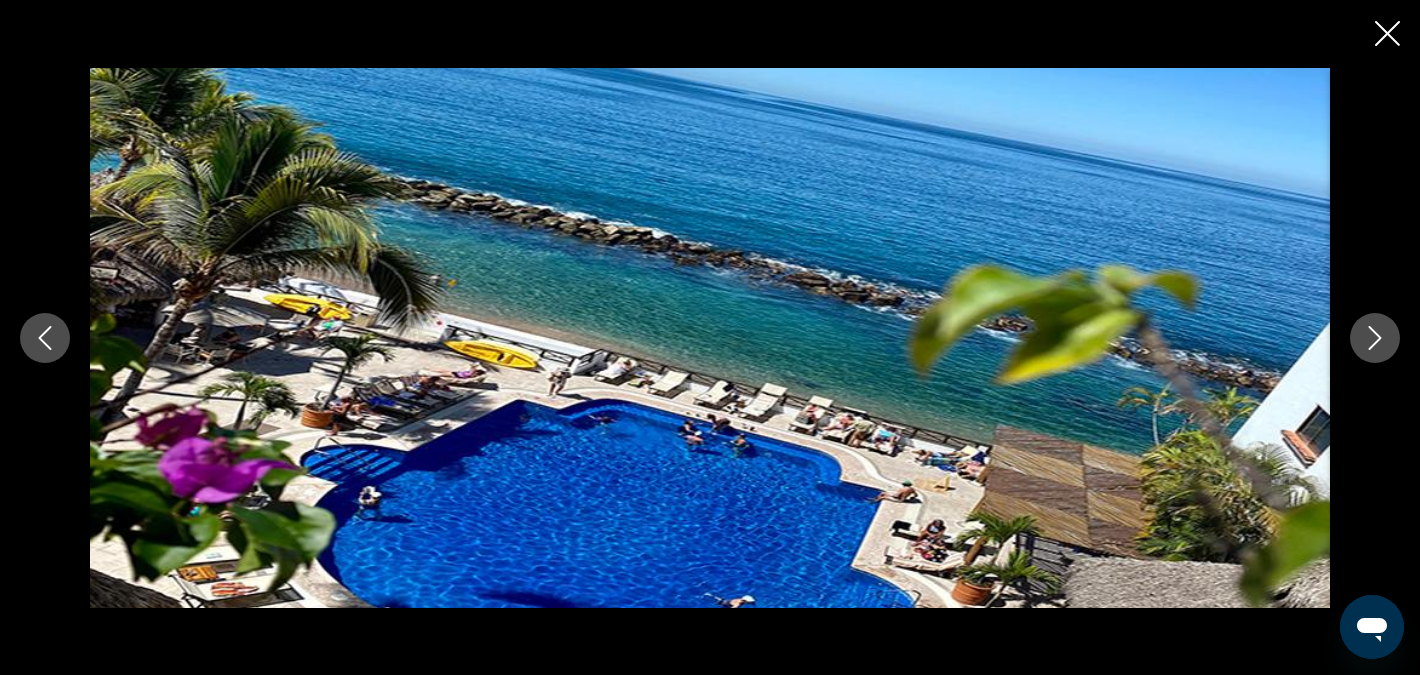 click at bounding box center (1375, 338) 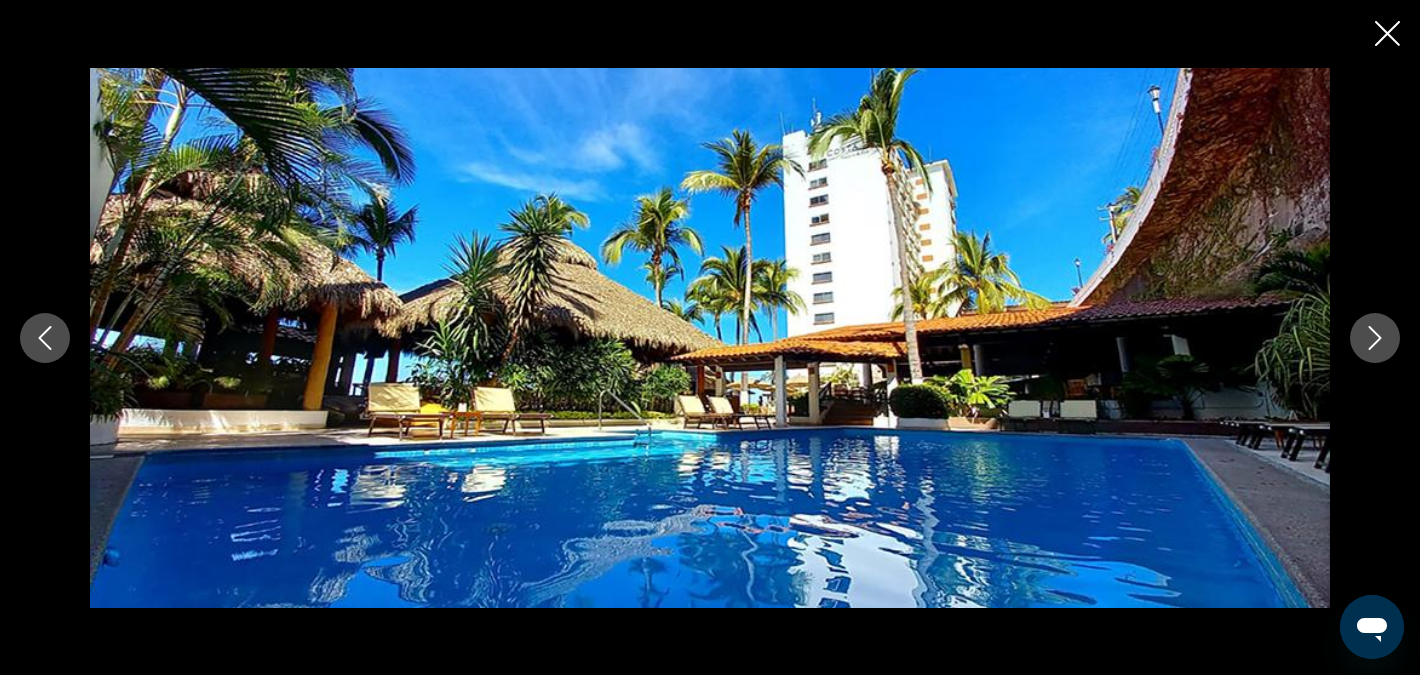 click at bounding box center (1375, 338) 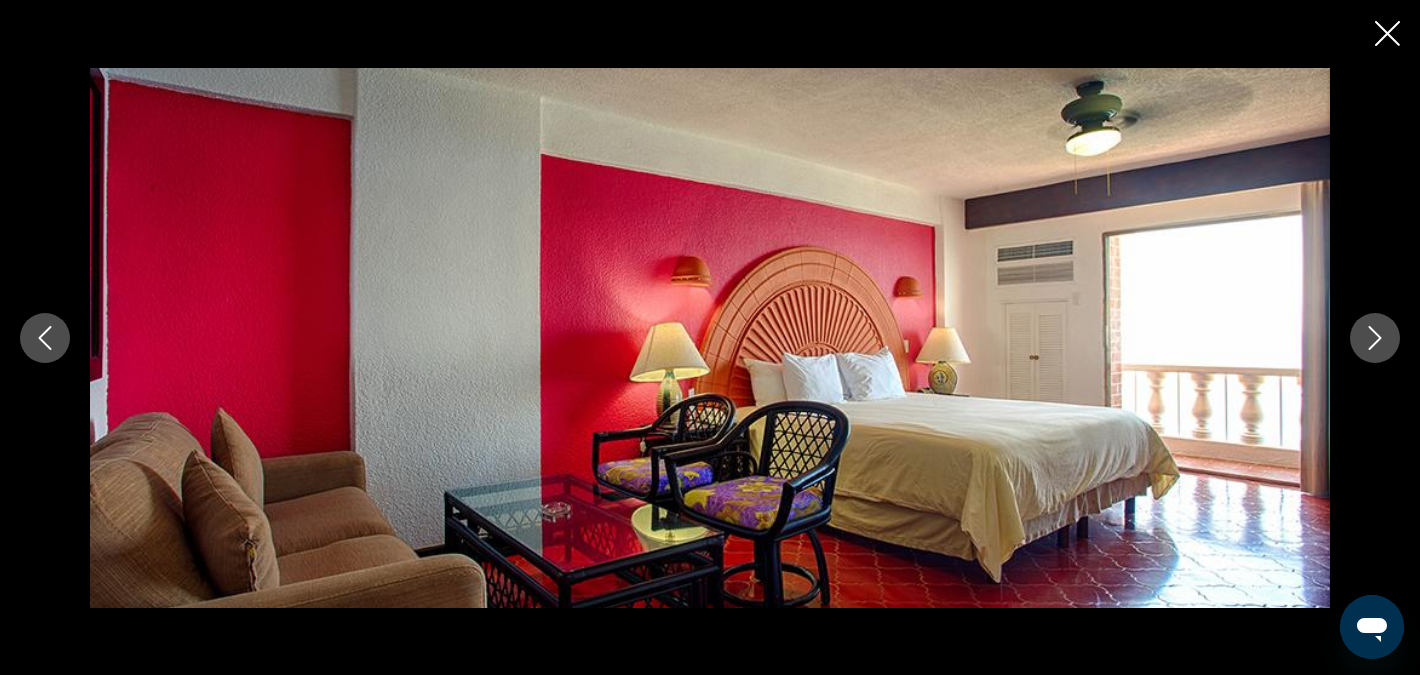click at bounding box center (1375, 338) 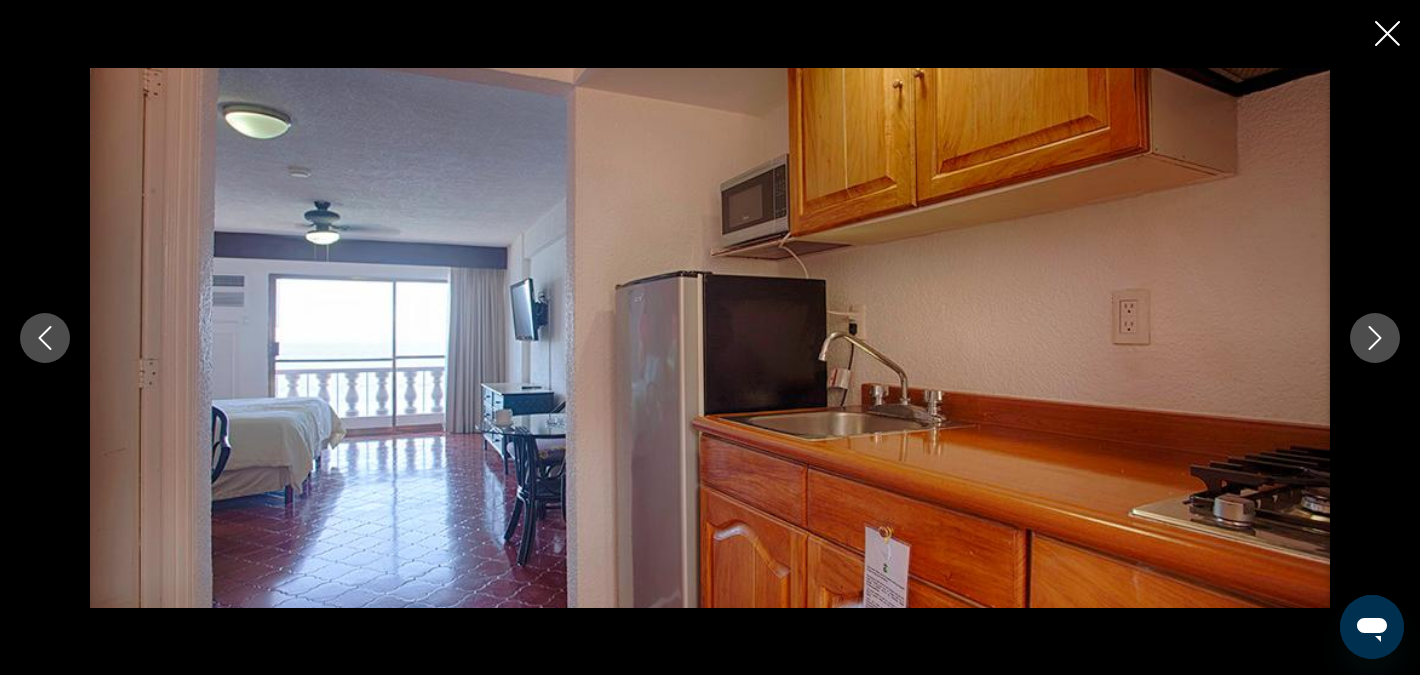 click at bounding box center (1375, 338) 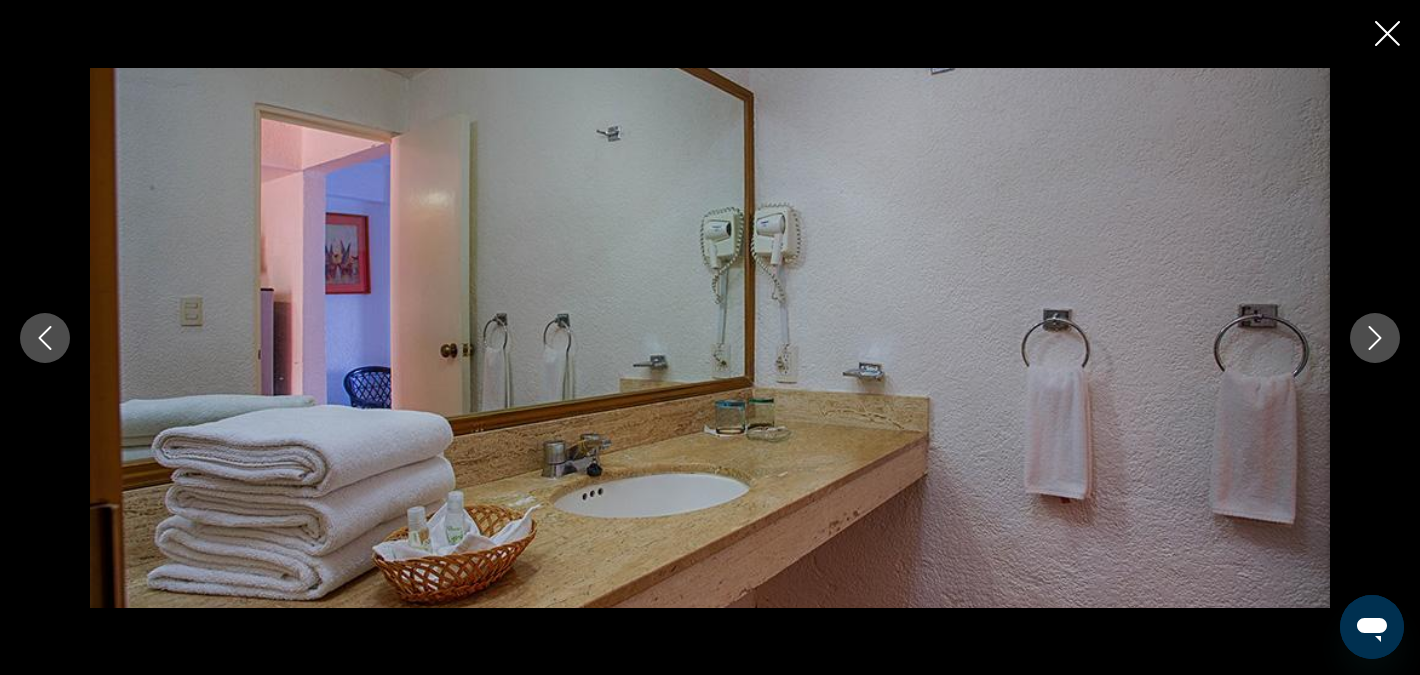 click 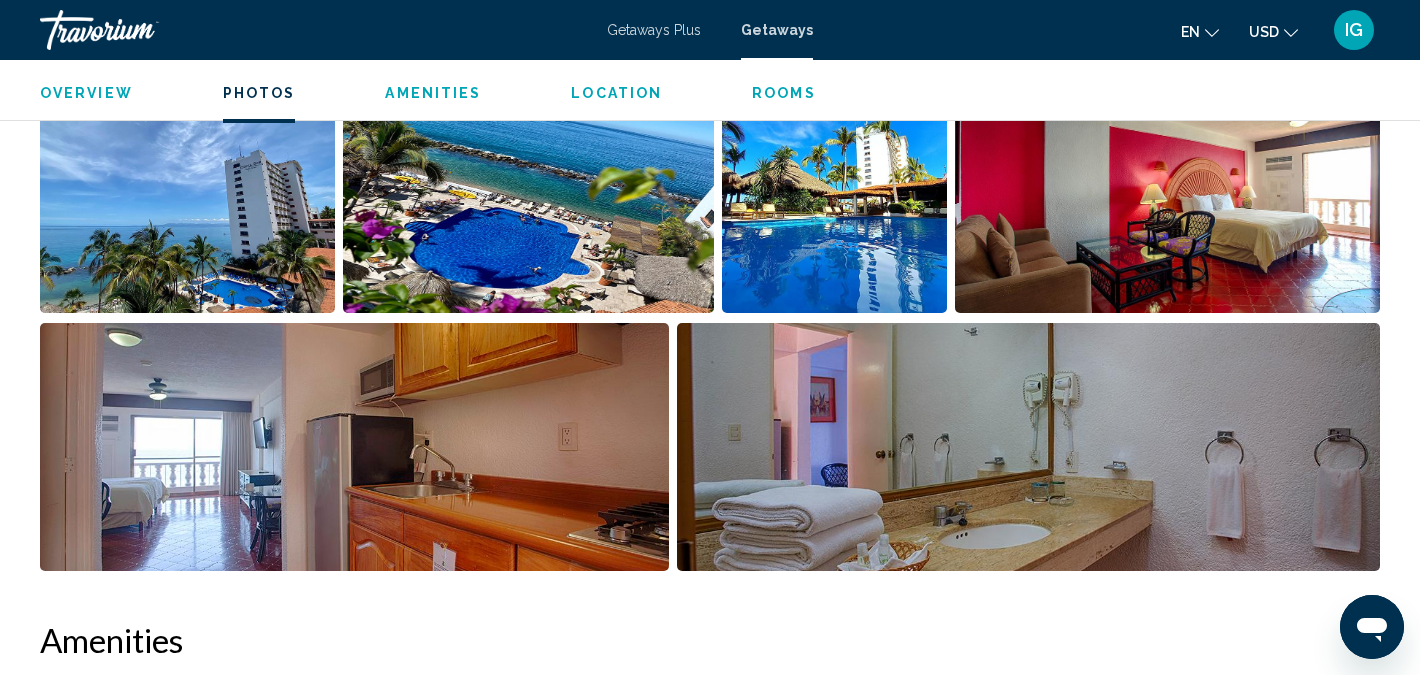 scroll, scrollTop: 910, scrollLeft: 0, axis: vertical 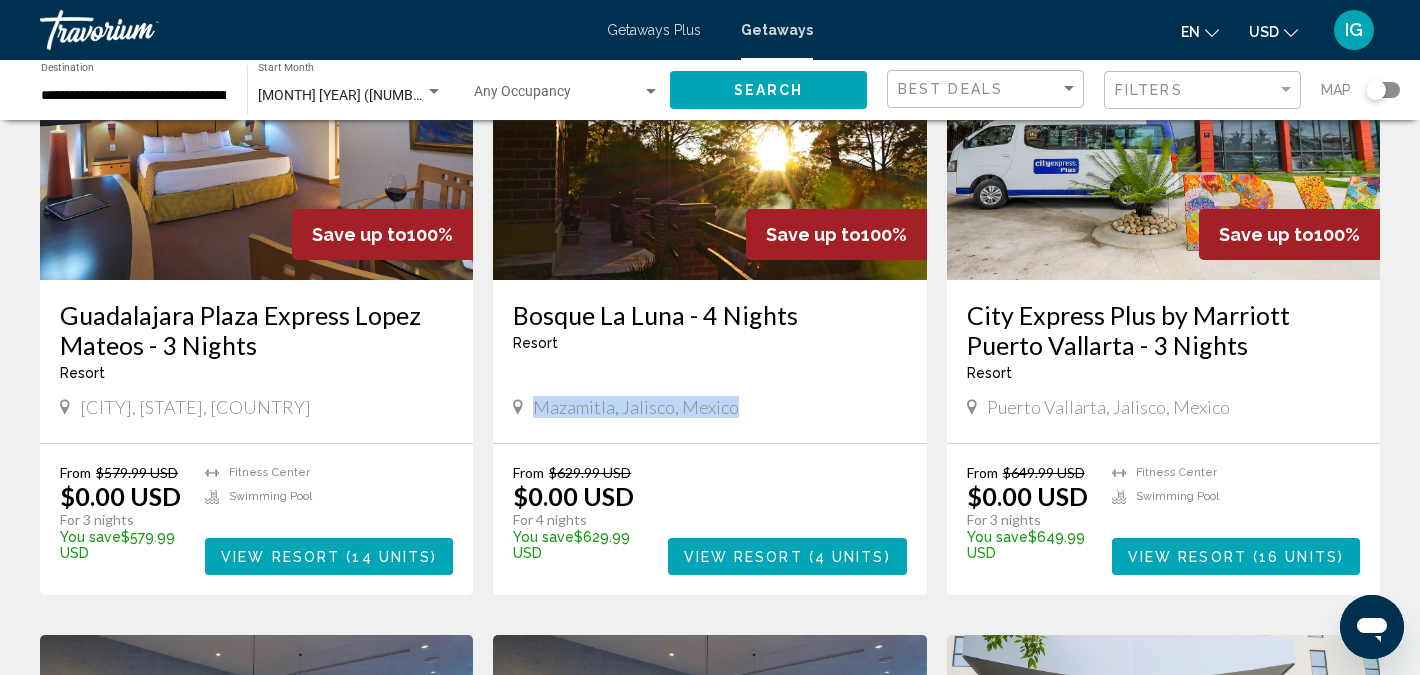 drag, startPoint x: 533, startPoint y: 405, endPoint x: 745, endPoint y: 409, distance: 212.03773 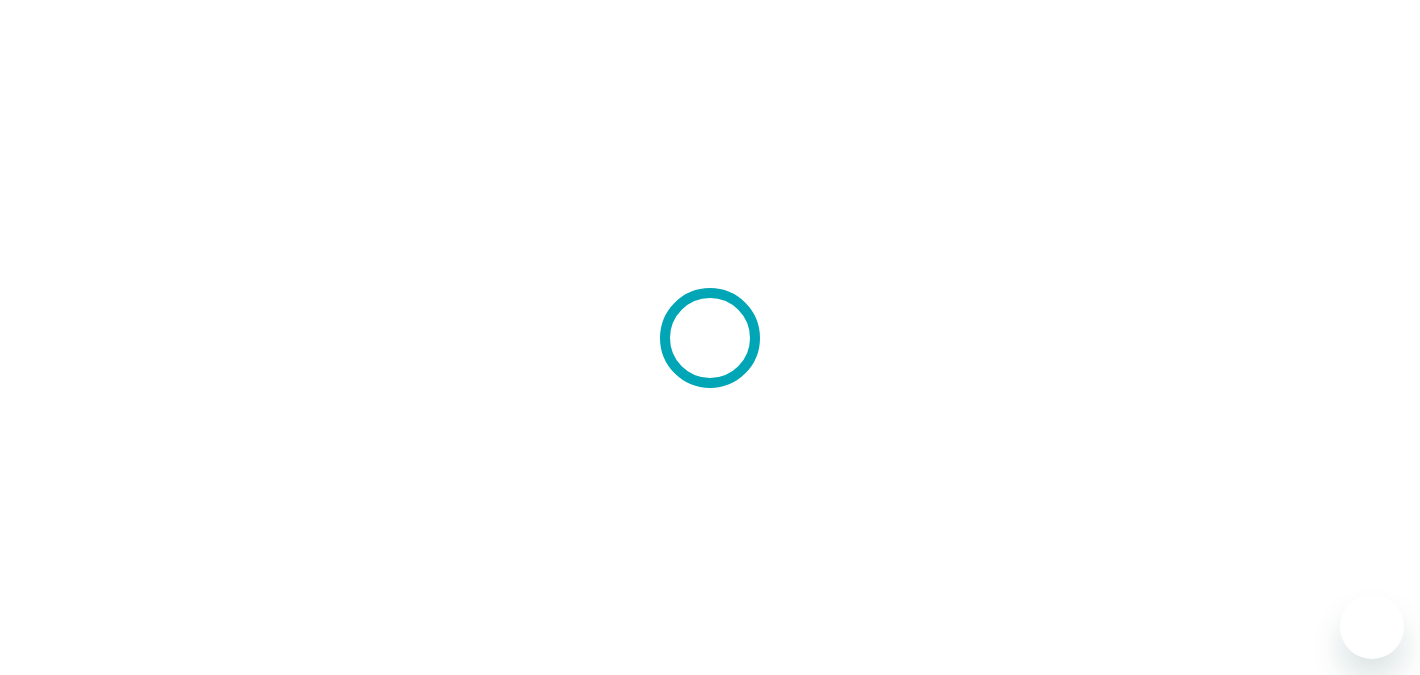 scroll, scrollTop: 0, scrollLeft: 0, axis: both 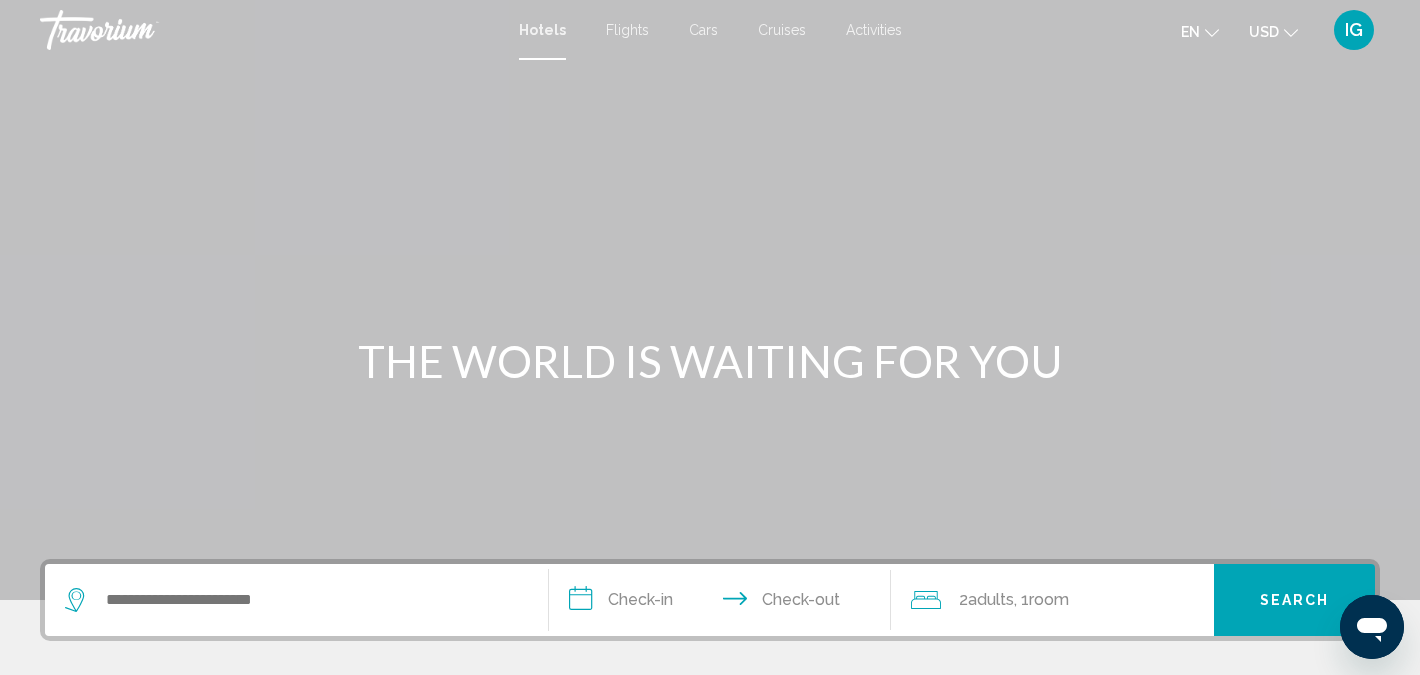 click on "Flights" at bounding box center (627, 30) 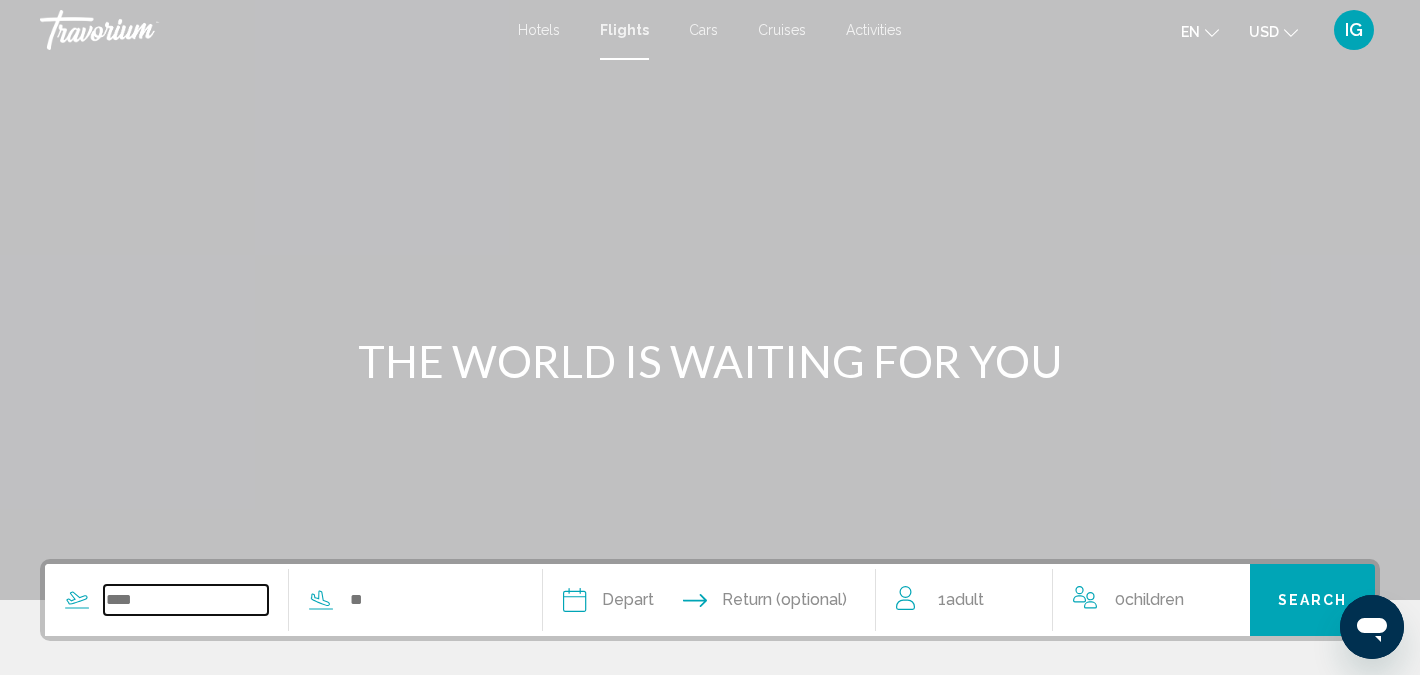 click at bounding box center (186, 600) 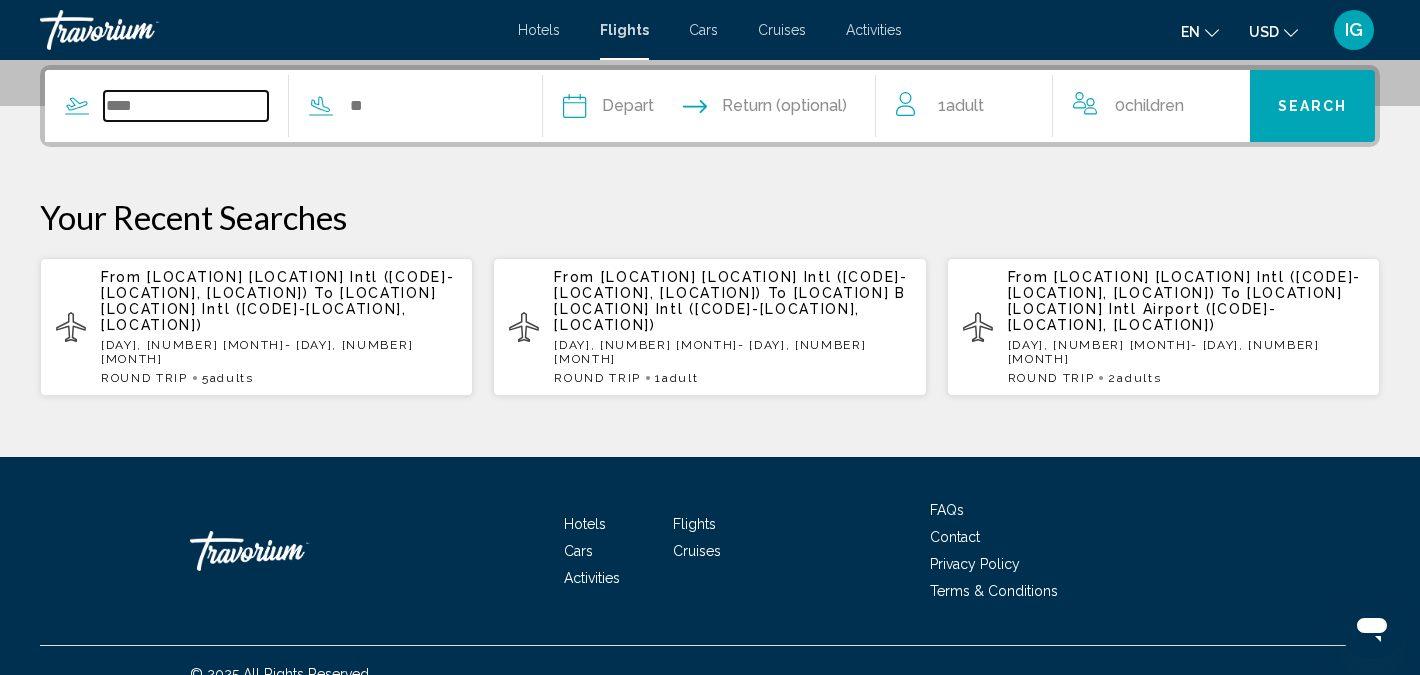 scroll, scrollTop: 0, scrollLeft: 0, axis: both 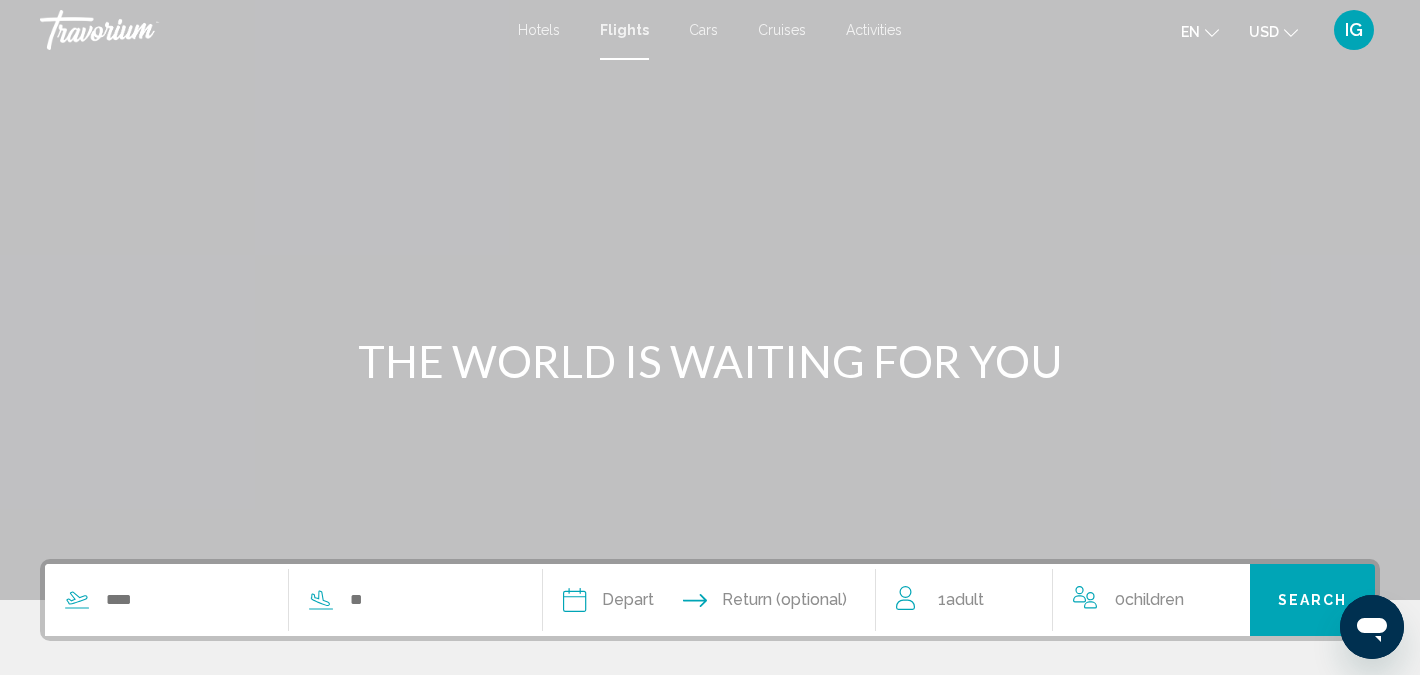 click on "Hotels" at bounding box center [539, 30] 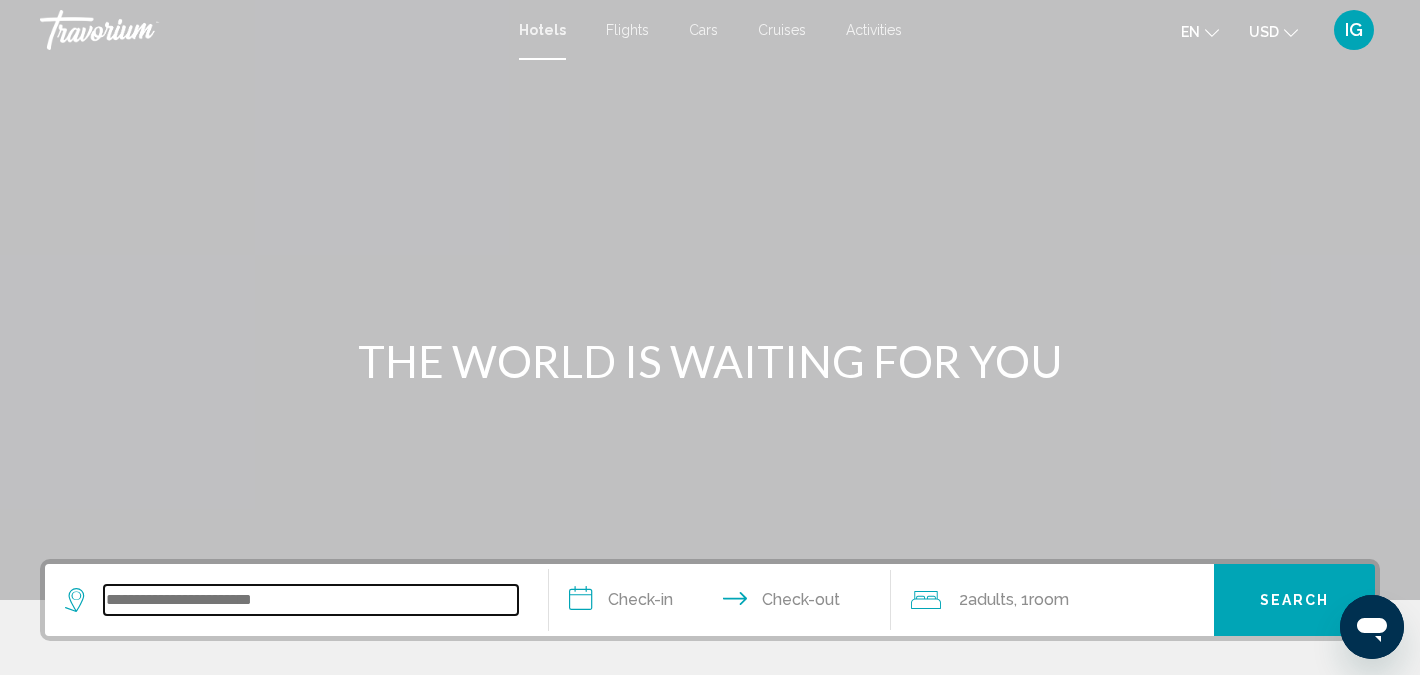 click at bounding box center [311, 600] 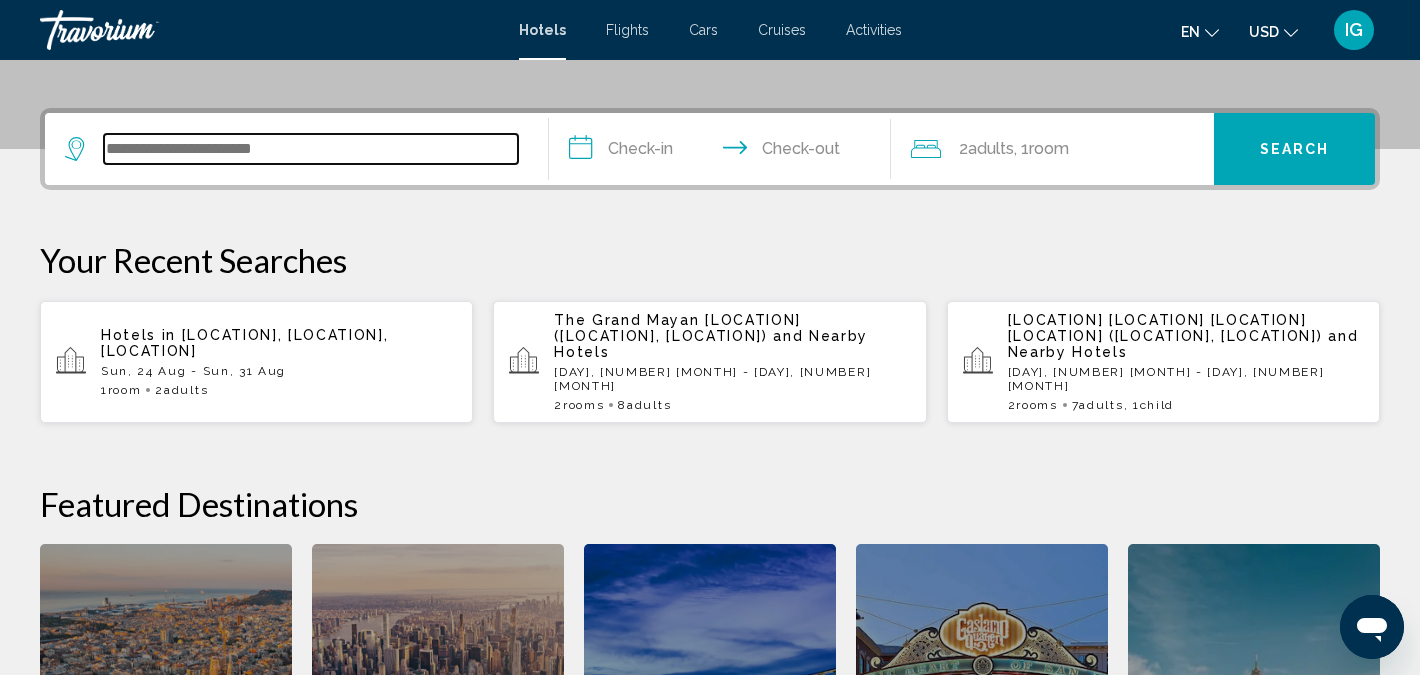 scroll, scrollTop: 494, scrollLeft: 0, axis: vertical 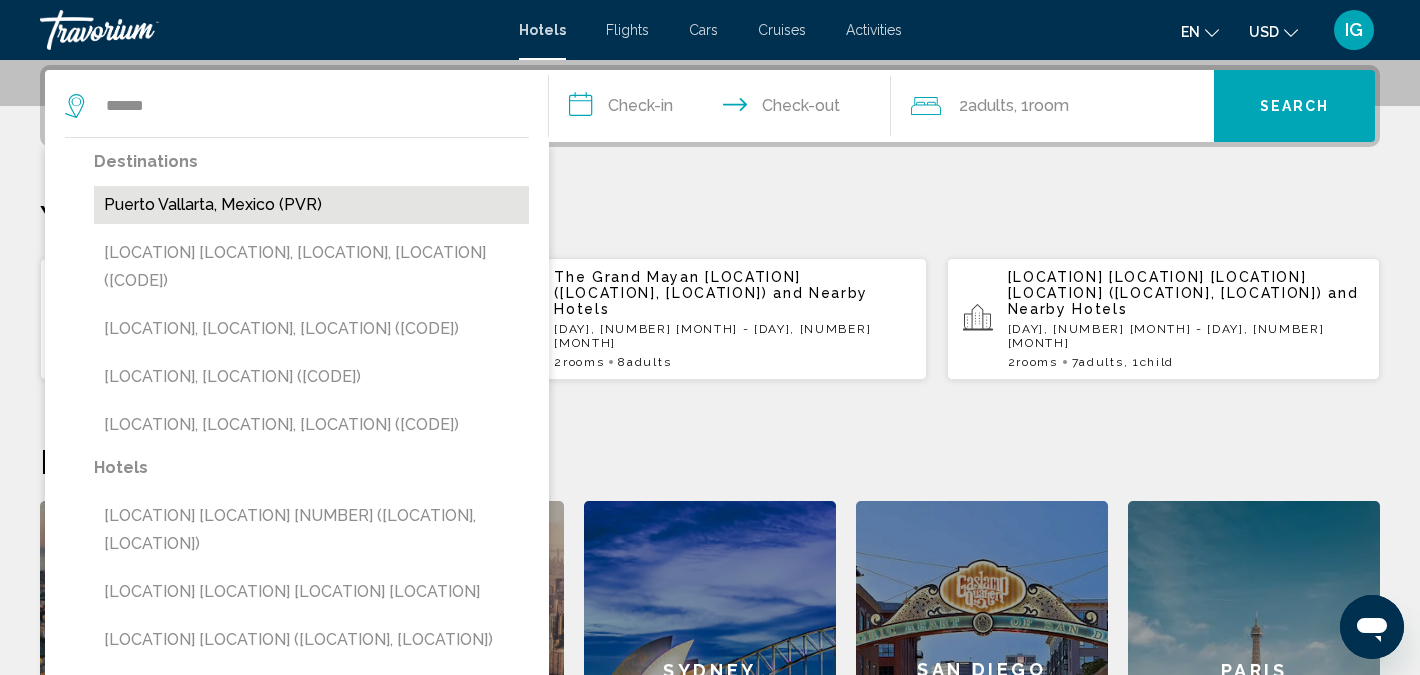 click on "Puerto Vallarta, Mexico (PVR)" at bounding box center (311, 205) 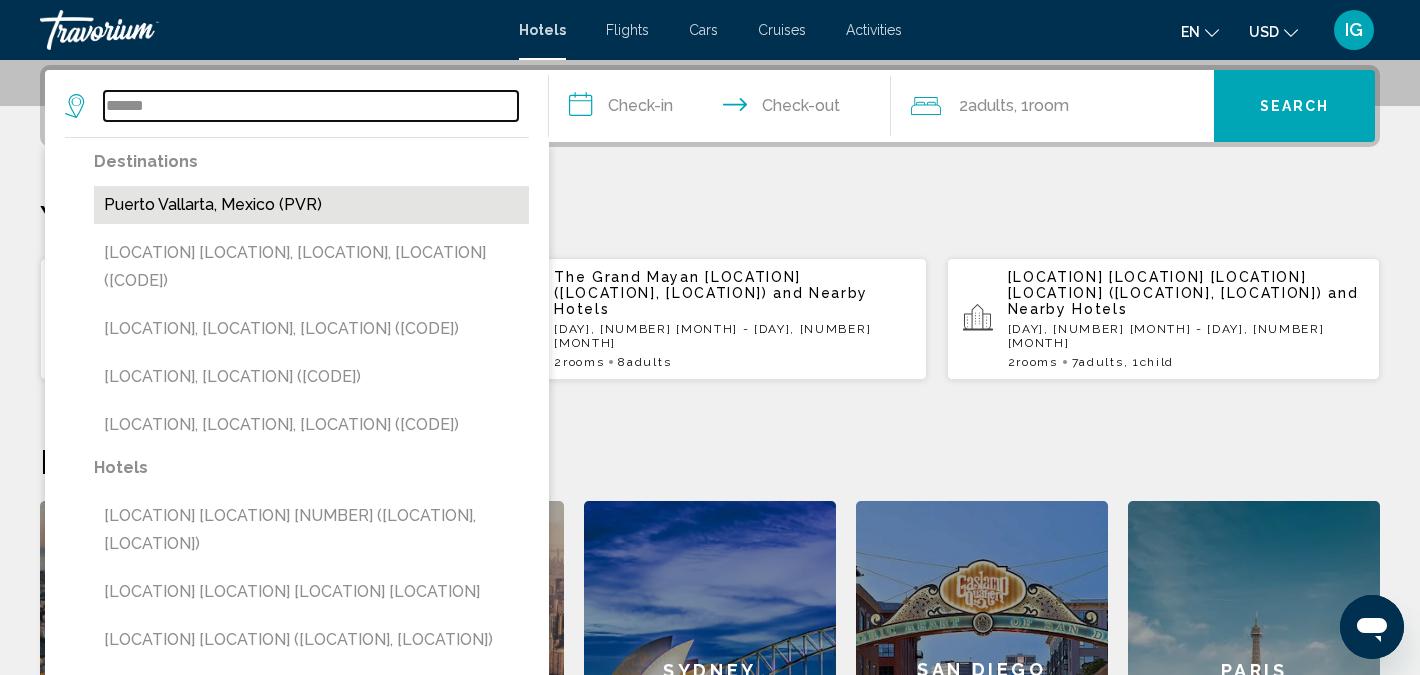 type on "**********" 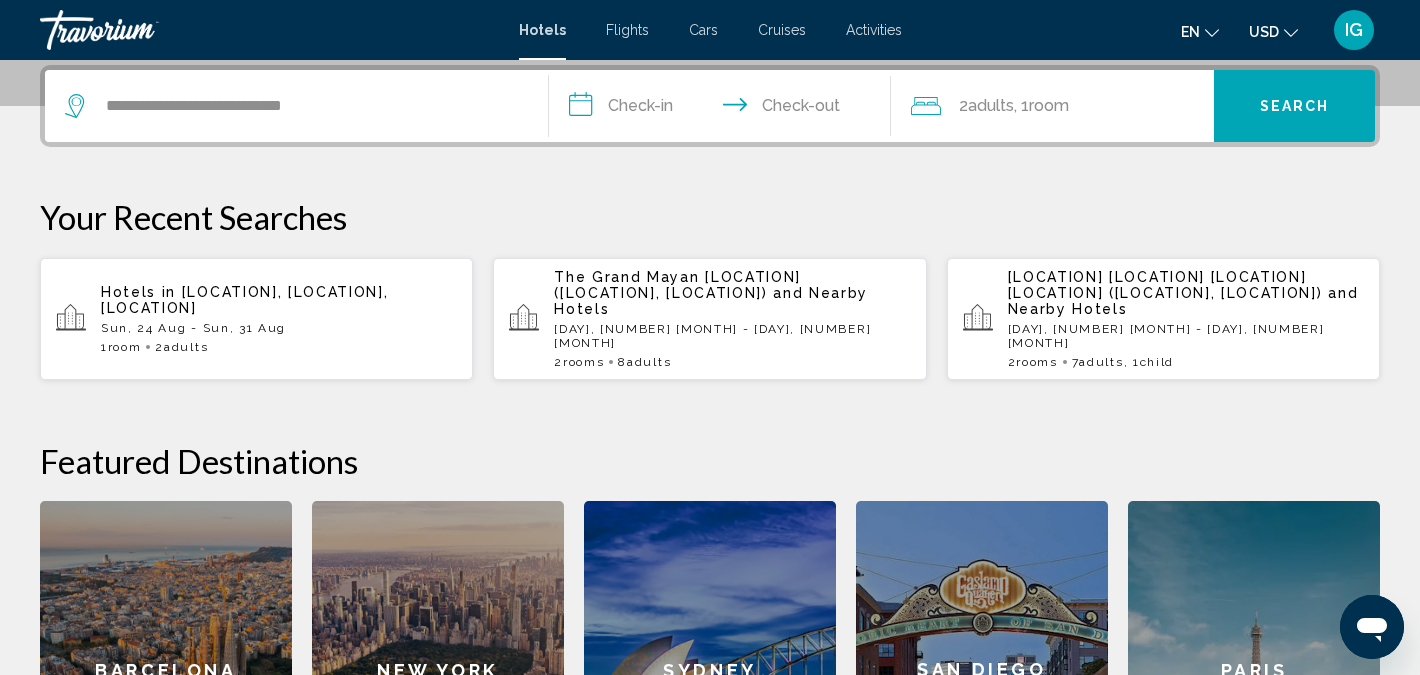 click on "**********" at bounding box center (724, 109) 